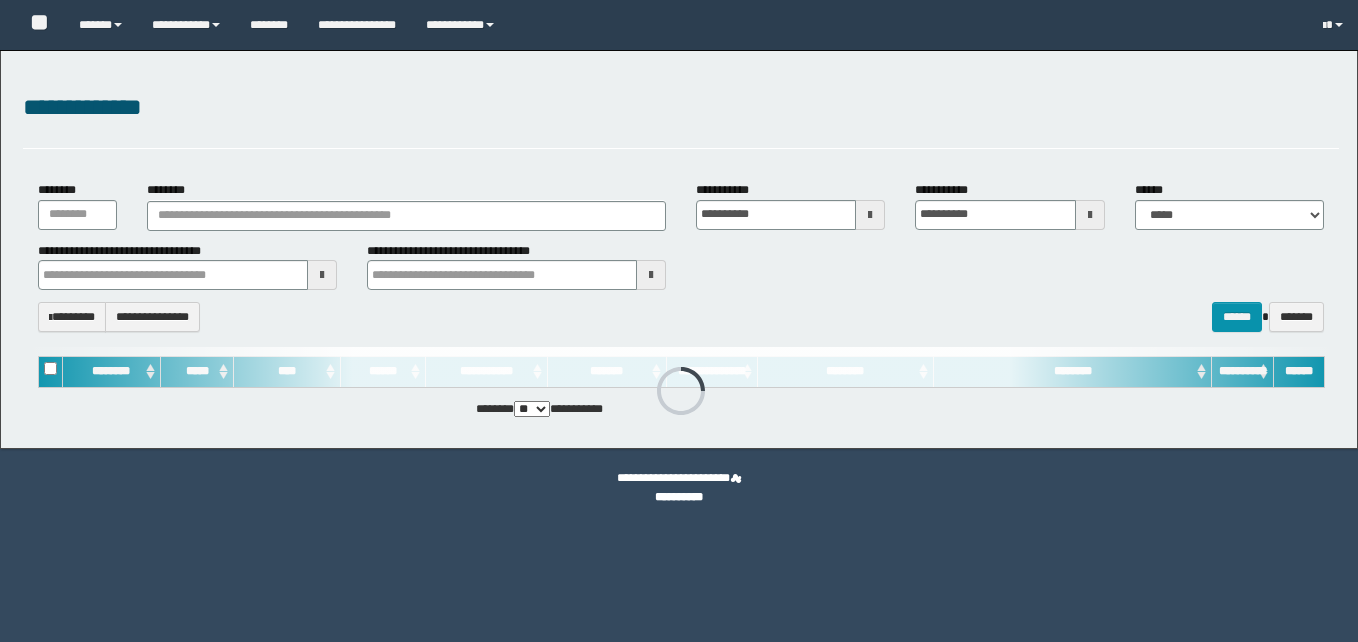 scroll, scrollTop: 0, scrollLeft: 0, axis: both 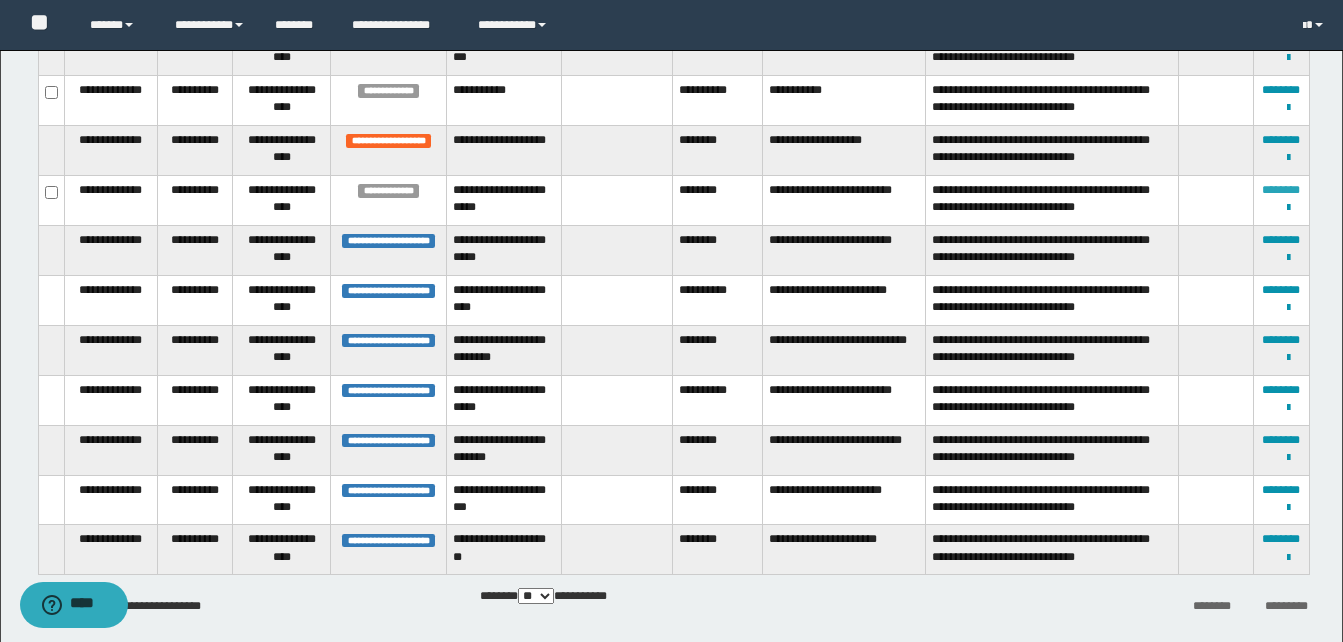 click on "********" at bounding box center [1281, 190] 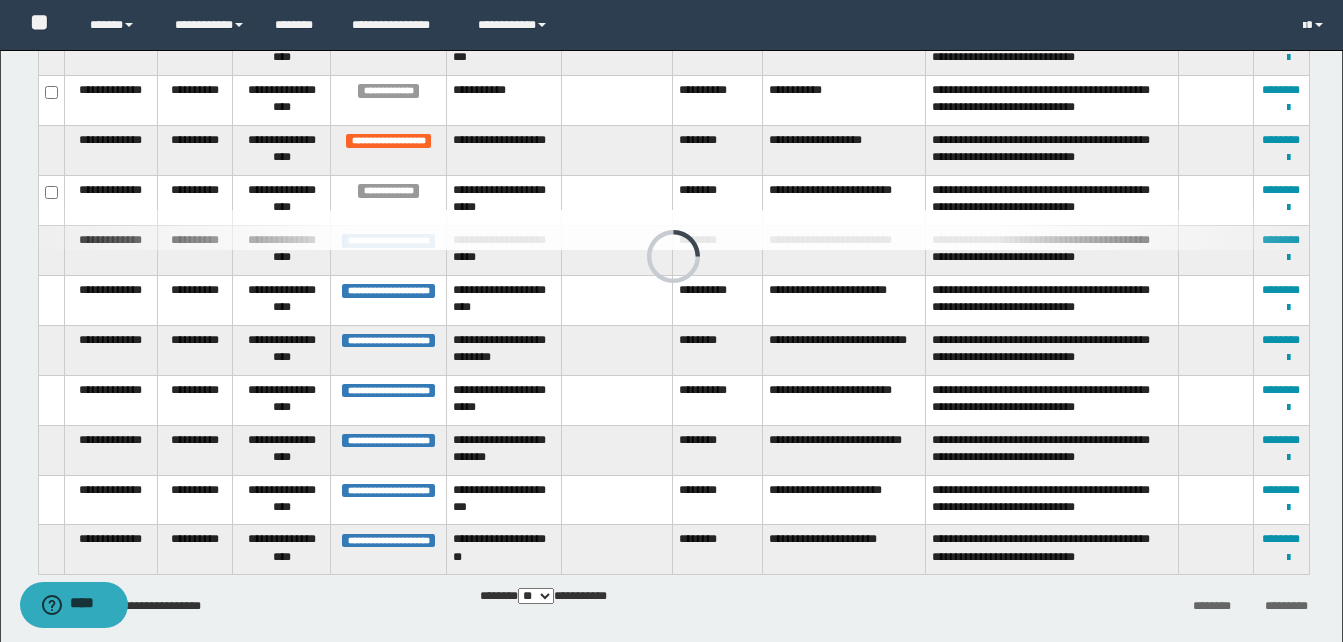 scroll, scrollTop: 297, scrollLeft: 0, axis: vertical 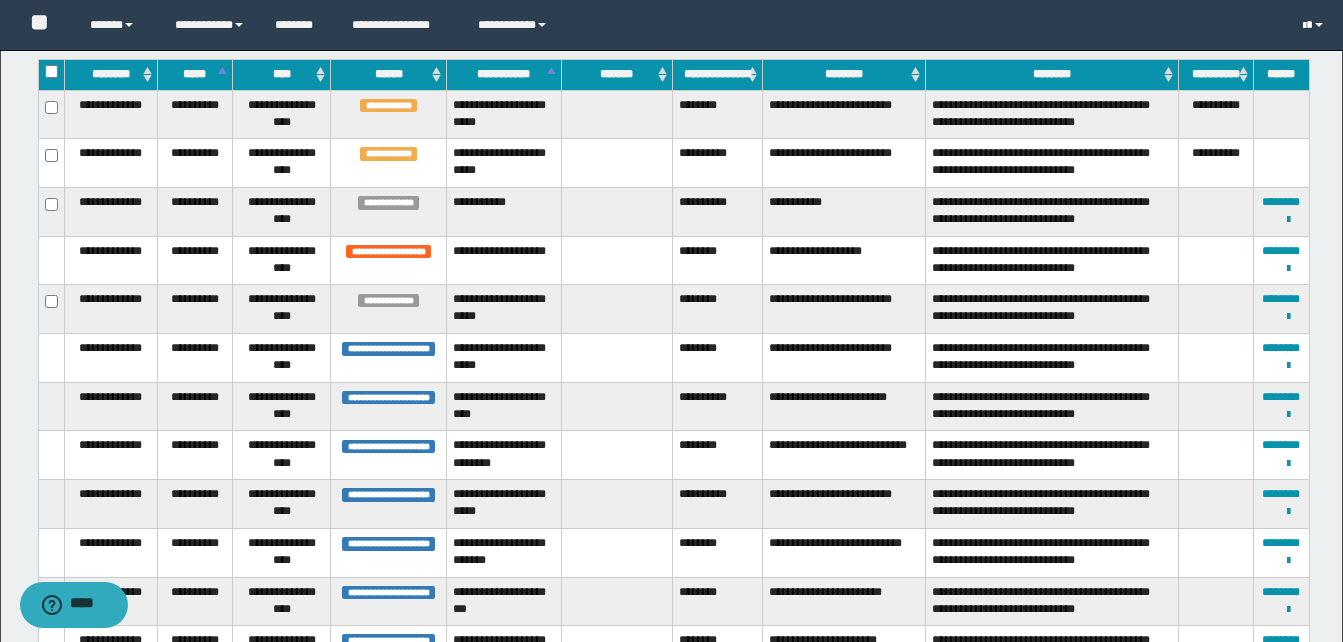 click at bounding box center (1315, 25) 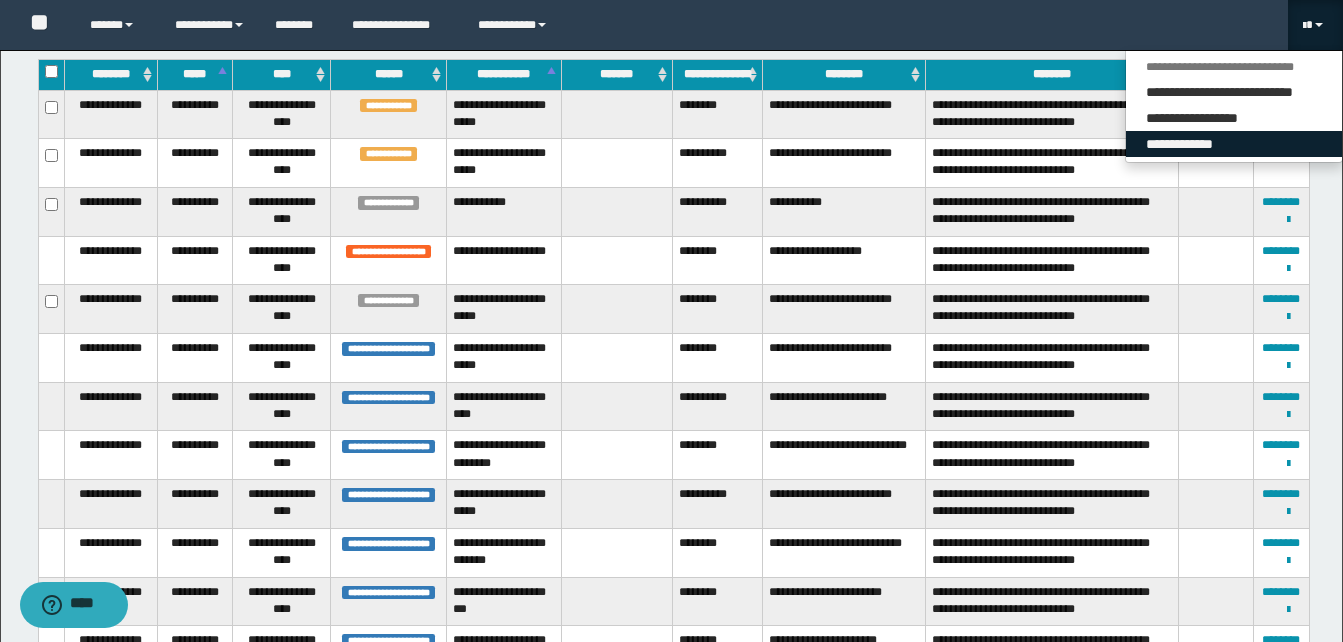 click on "**********" at bounding box center [1234, 144] 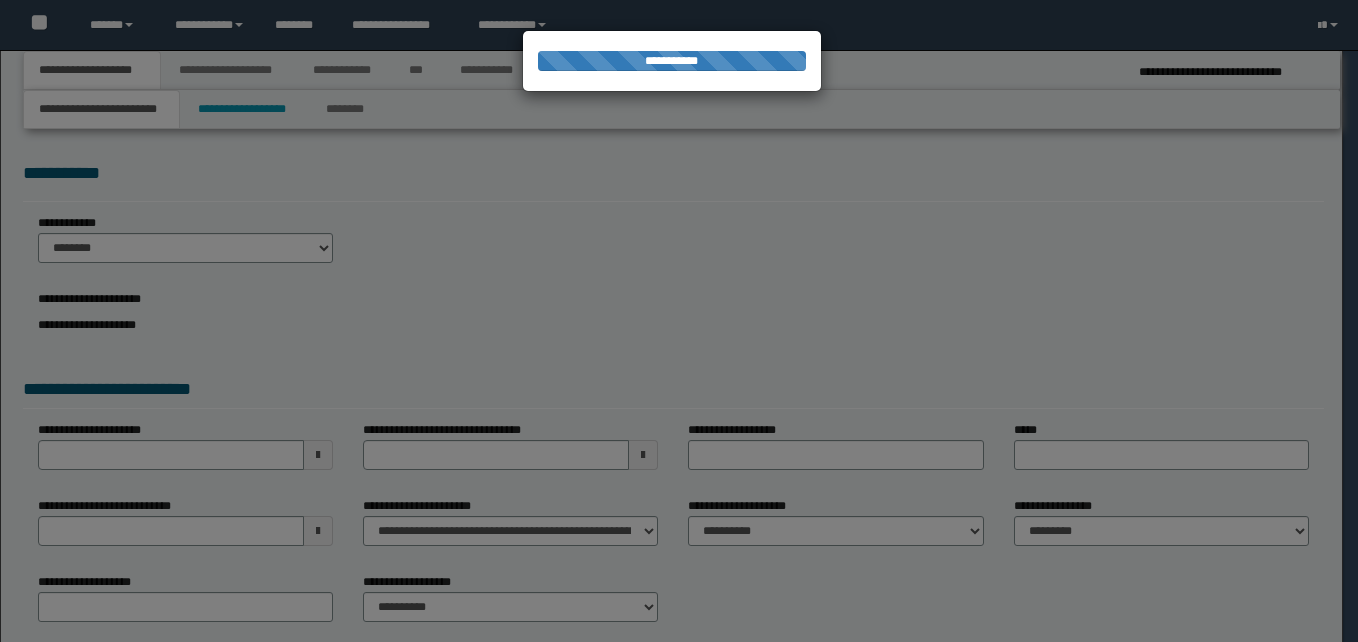 scroll, scrollTop: 0, scrollLeft: 0, axis: both 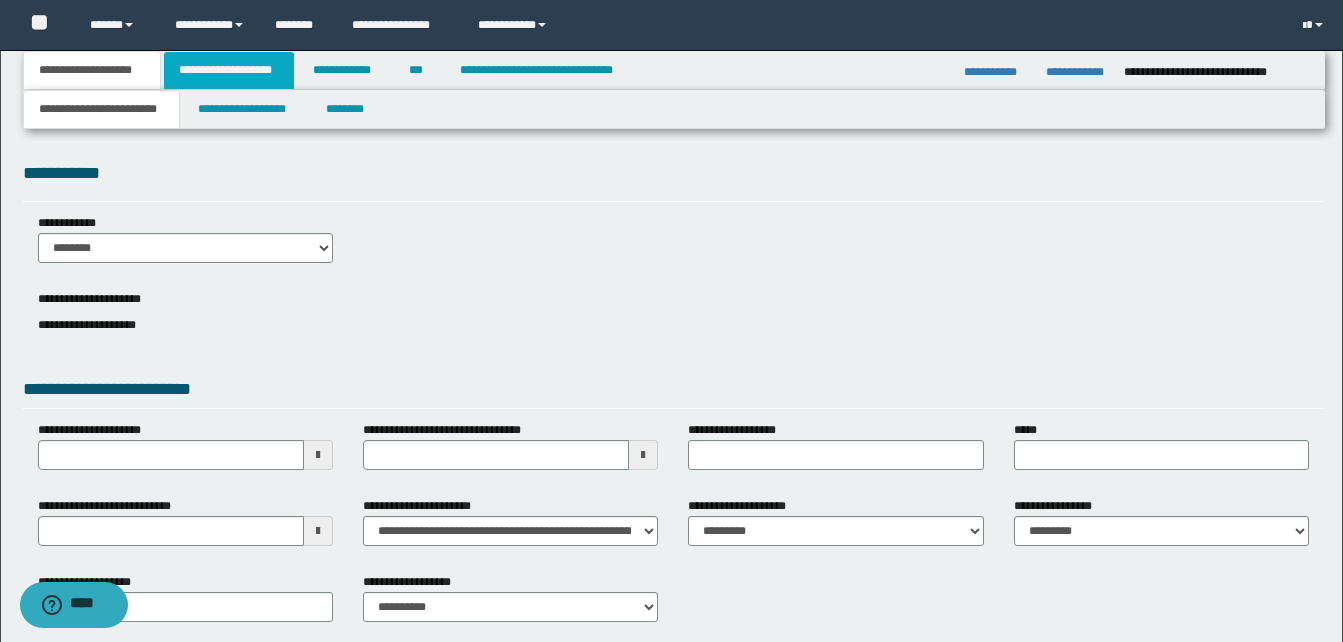 click on "**********" at bounding box center (229, 70) 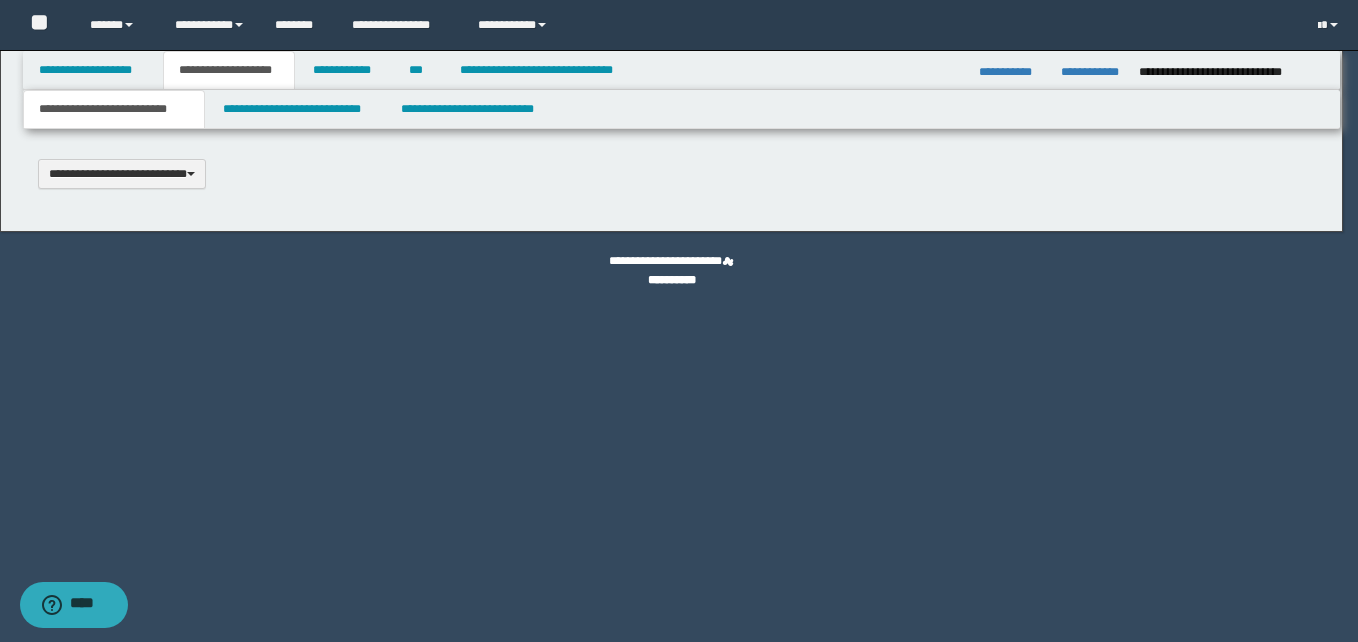 type 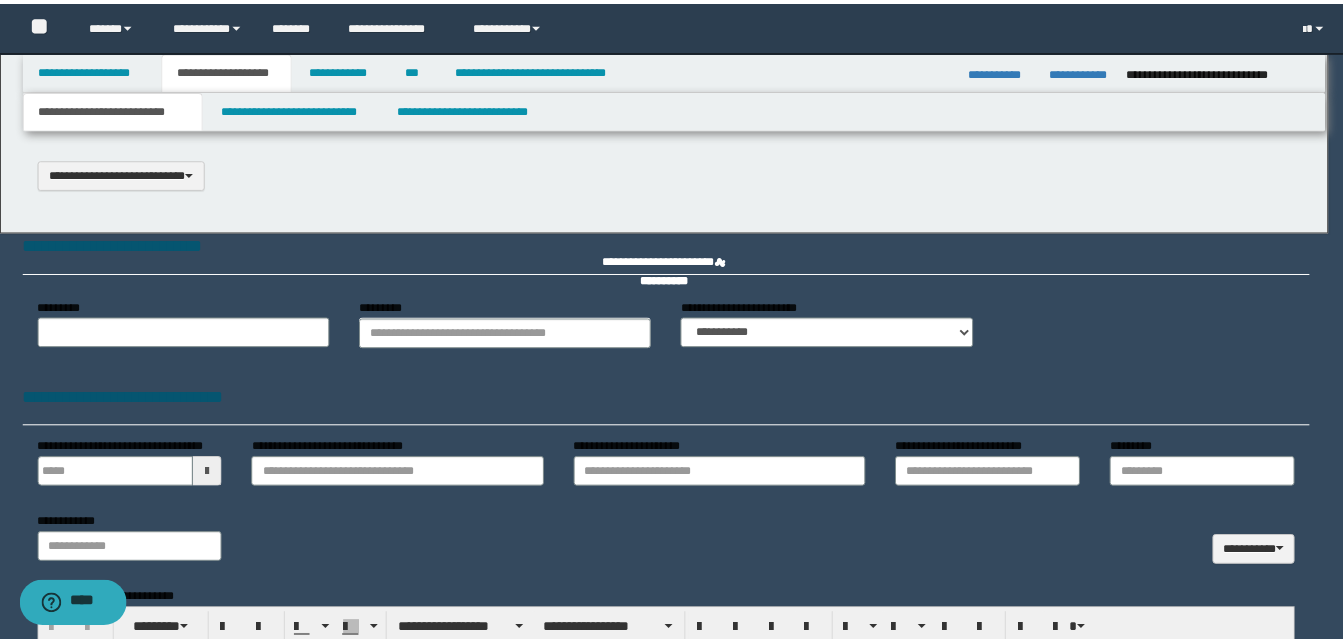 scroll, scrollTop: 0, scrollLeft: 0, axis: both 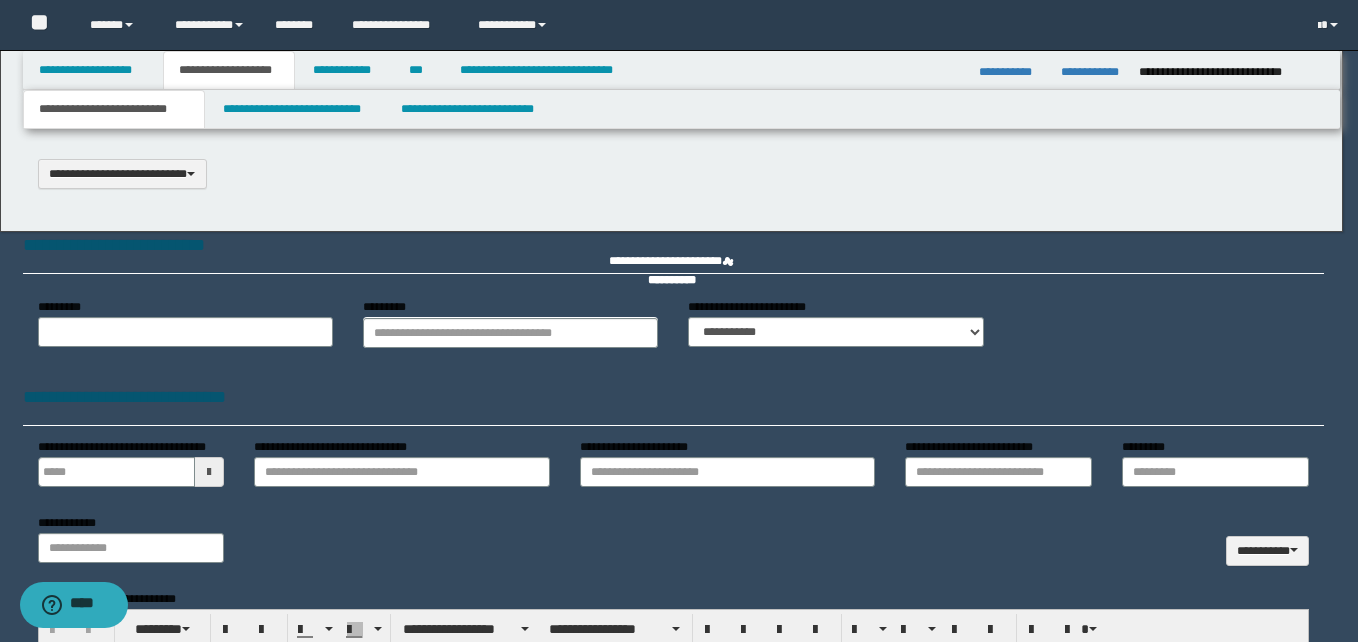 select on "*" 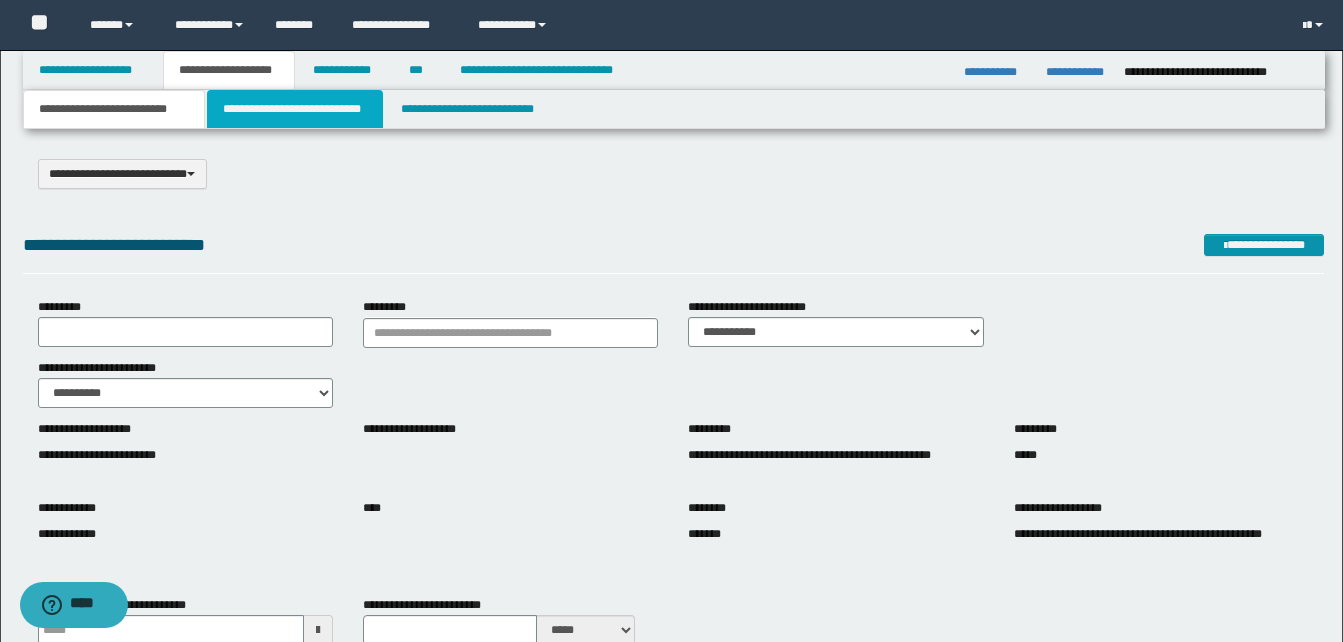 click on "**********" at bounding box center (295, 109) 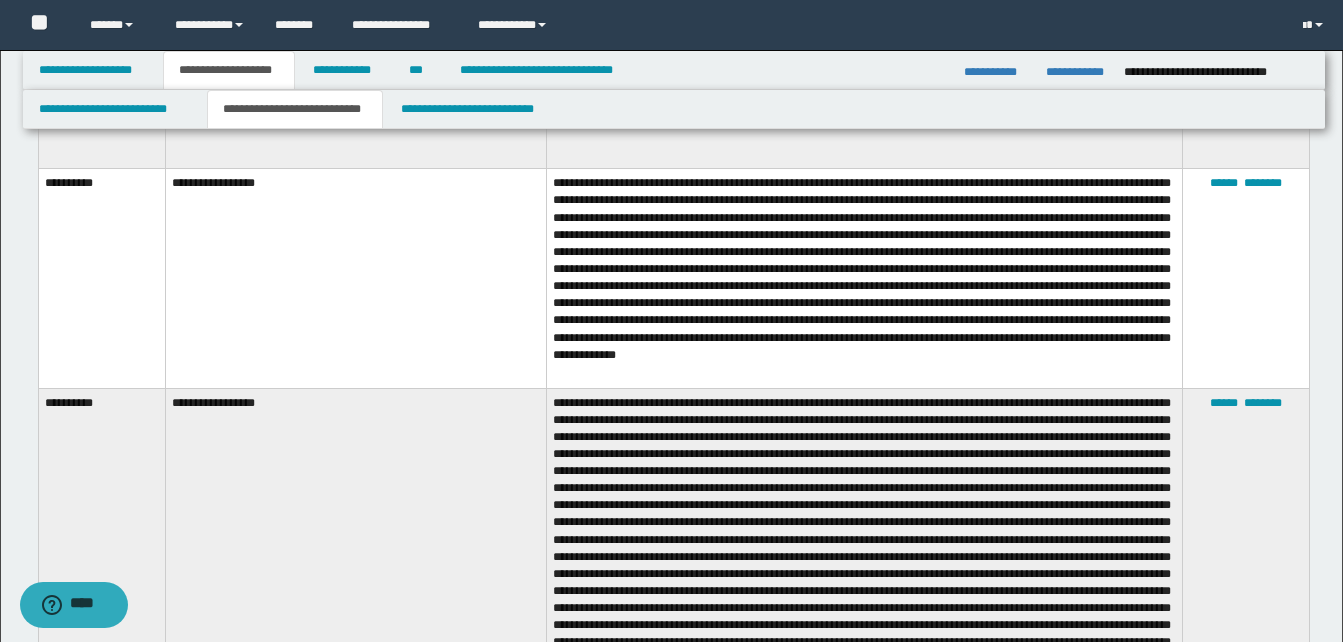 scroll, scrollTop: 462, scrollLeft: 0, axis: vertical 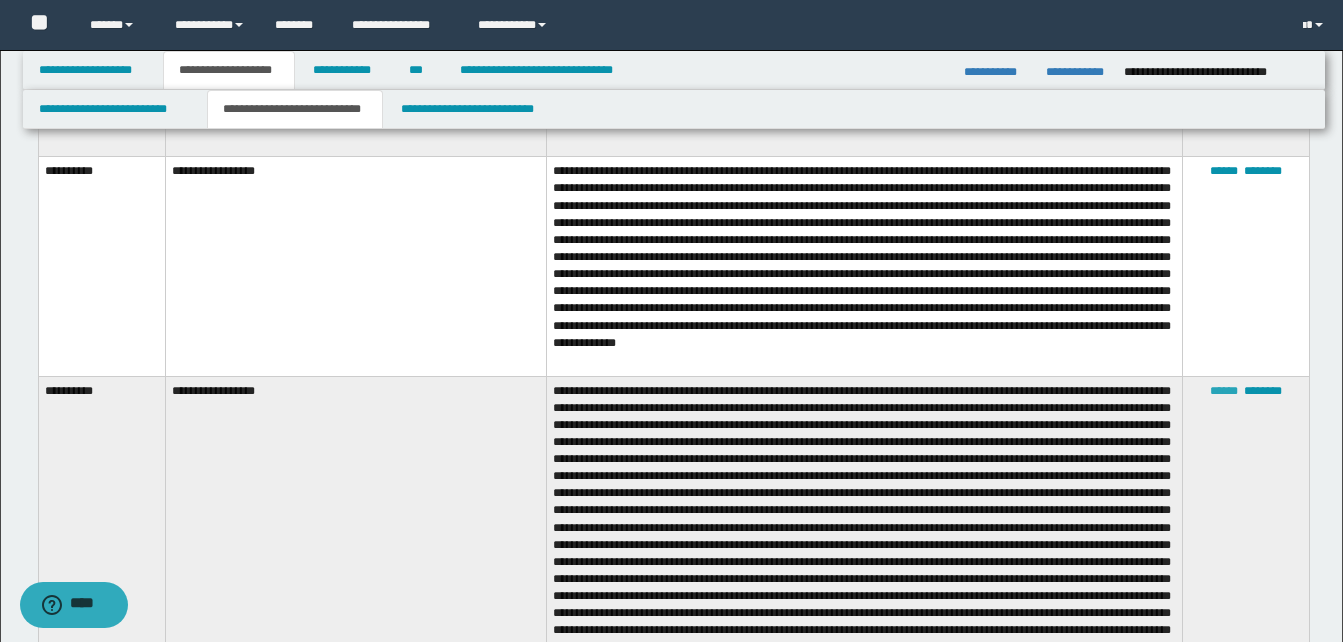 click on "******" at bounding box center [1224, 391] 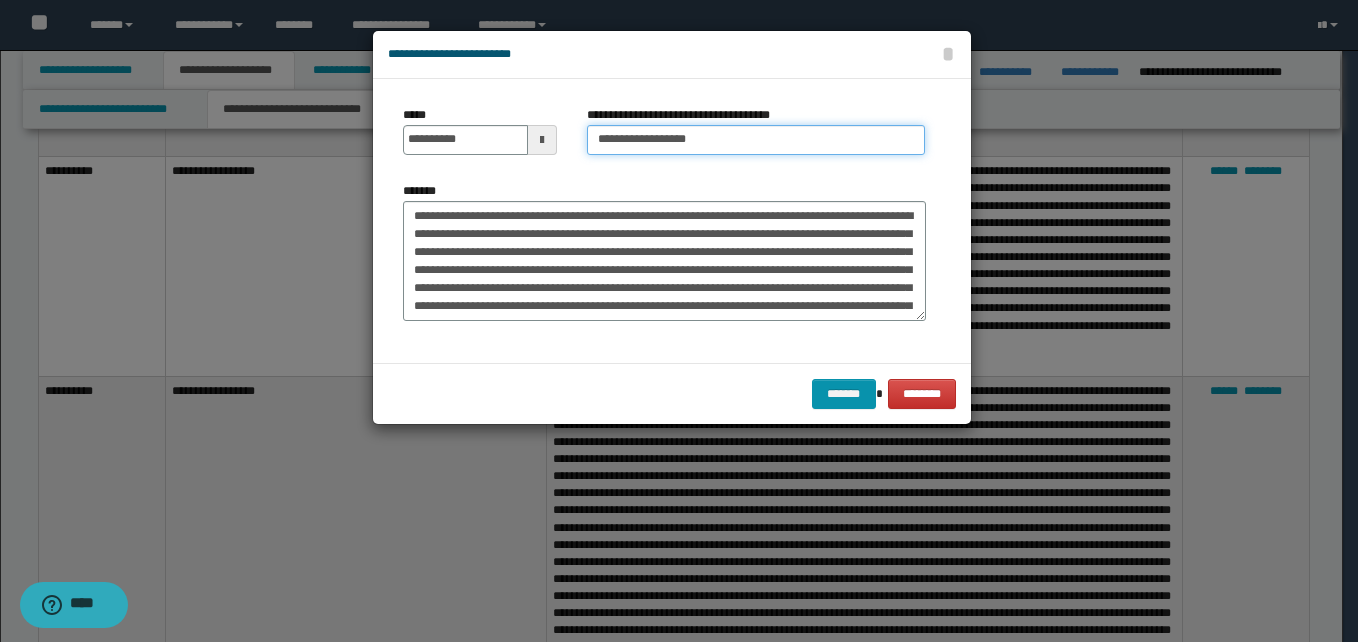 click on "**********" at bounding box center (756, 140) 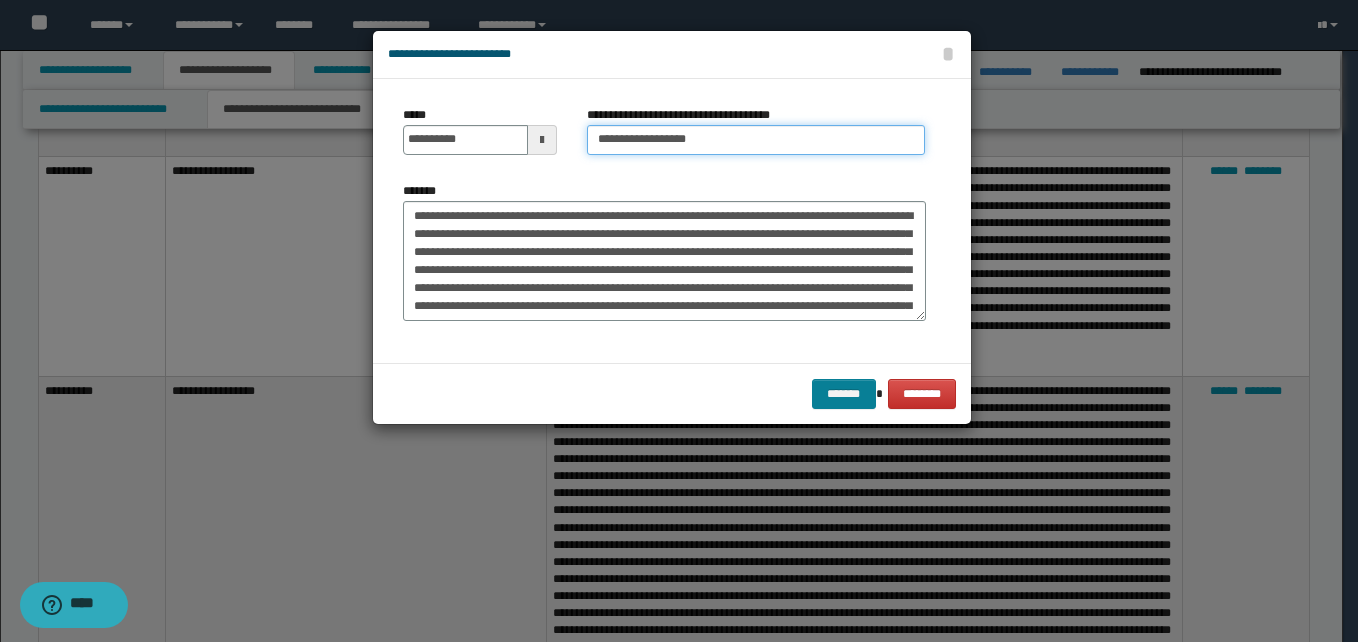 type on "**********" 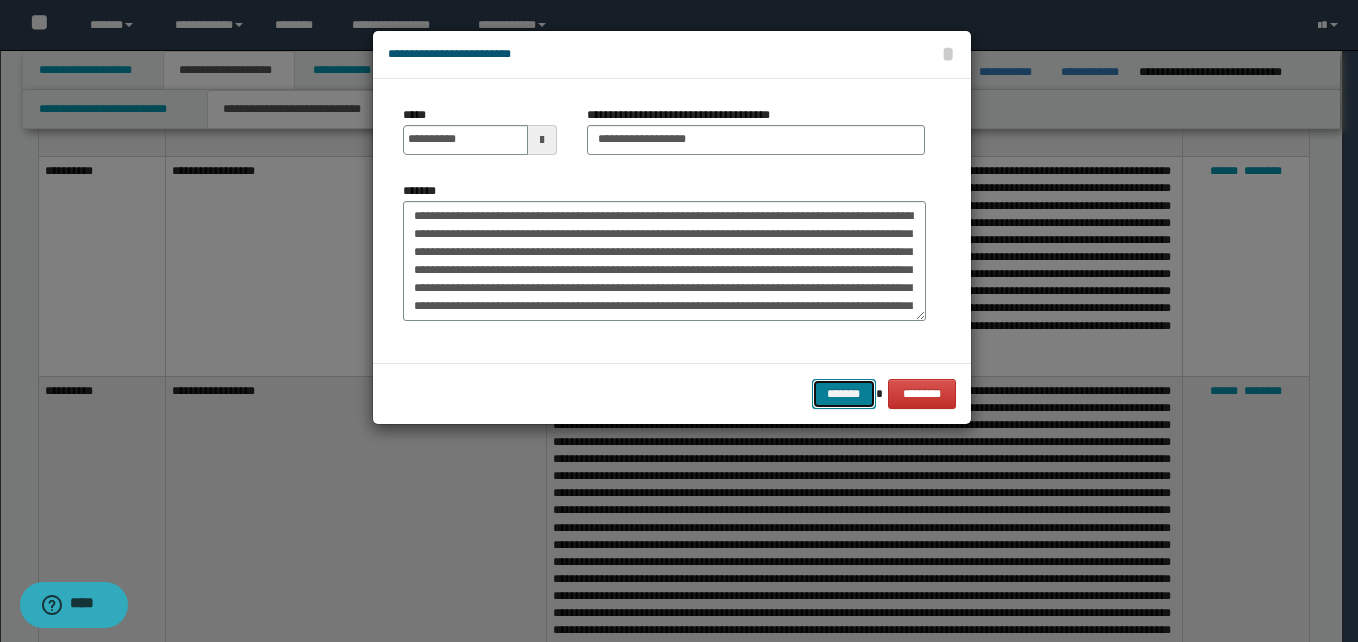 click on "*******" at bounding box center (844, 394) 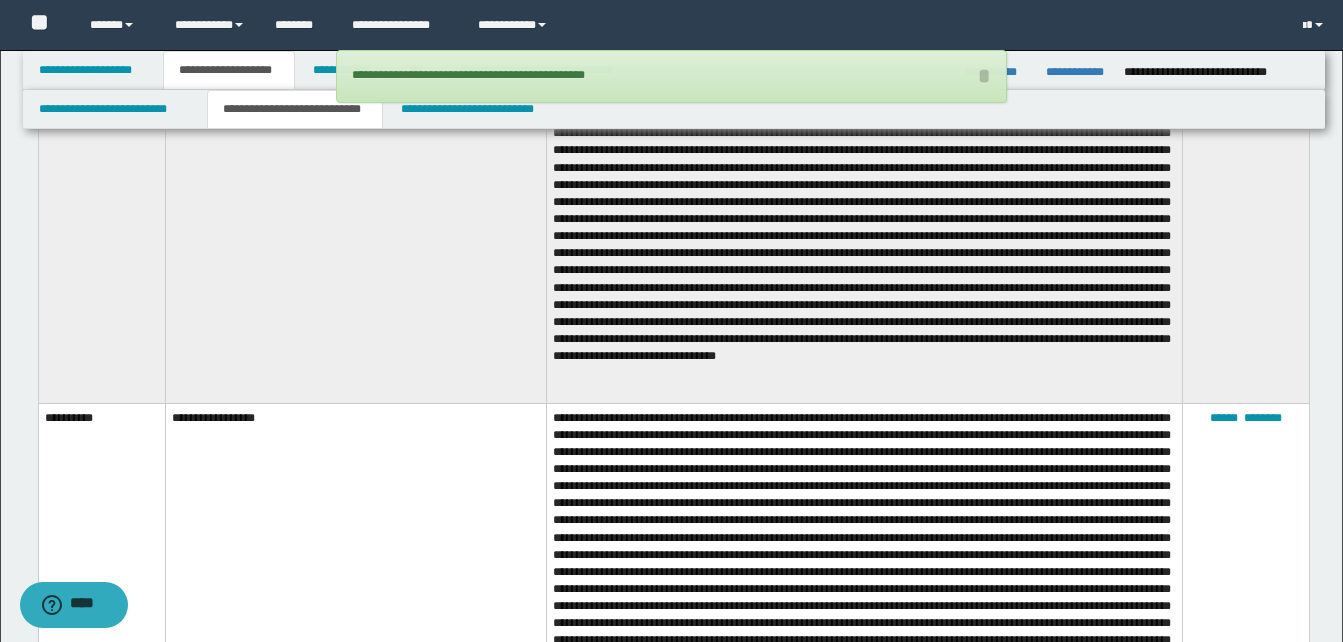 scroll, scrollTop: 825, scrollLeft: 0, axis: vertical 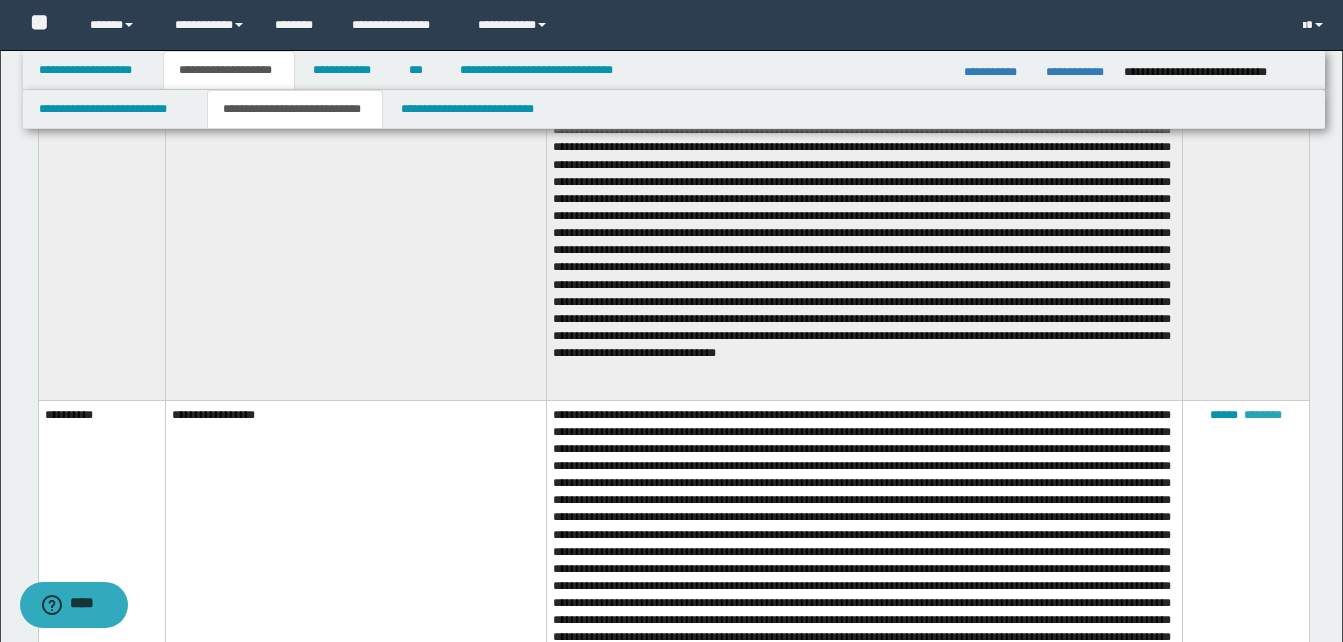 click on "********" at bounding box center [1263, 415] 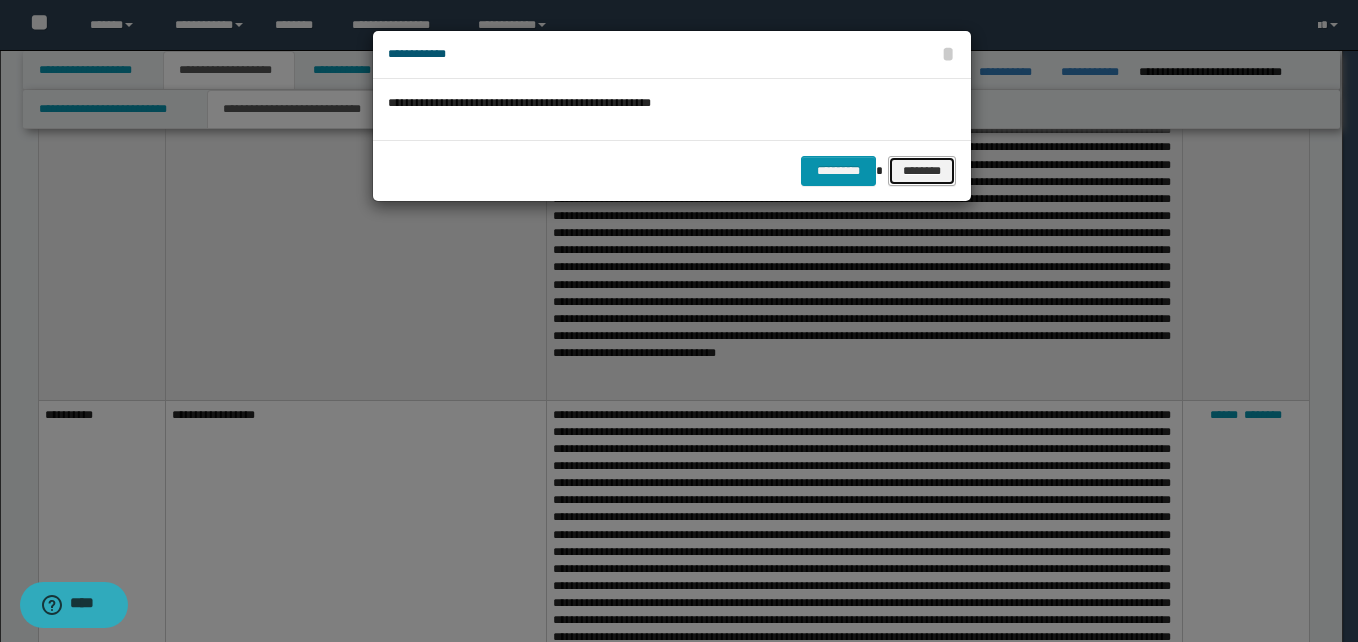 click on "********" at bounding box center (921, 171) 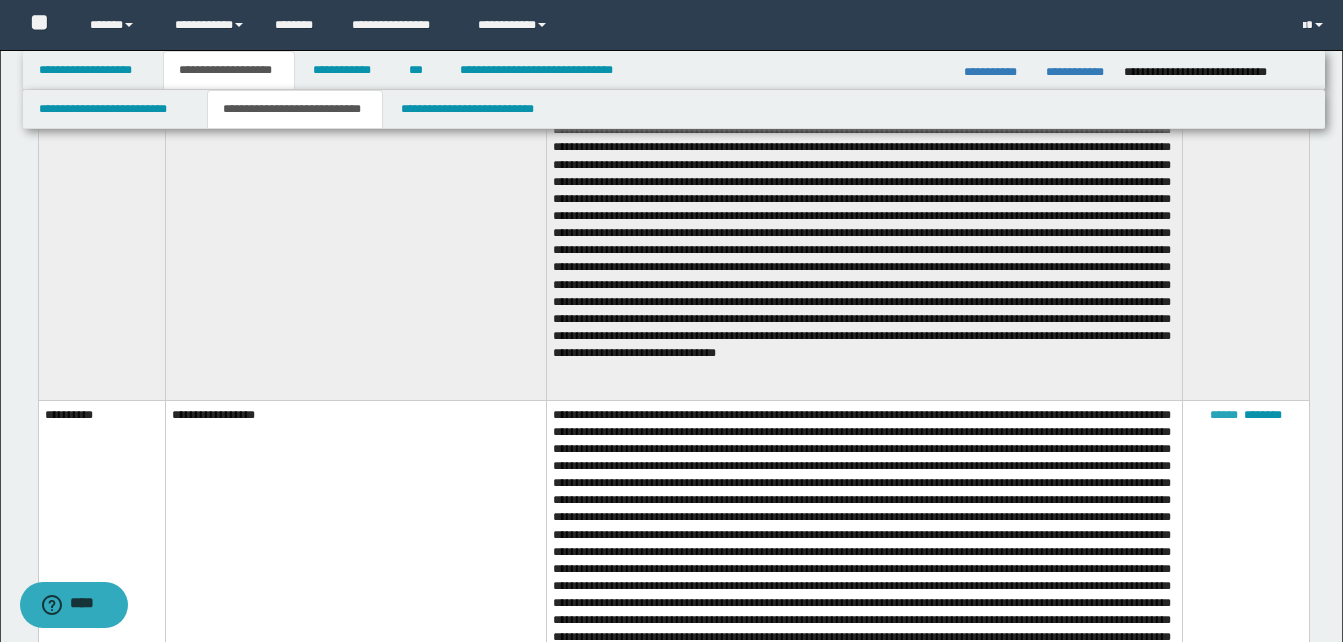 click on "******" at bounding box center (1224, 415) 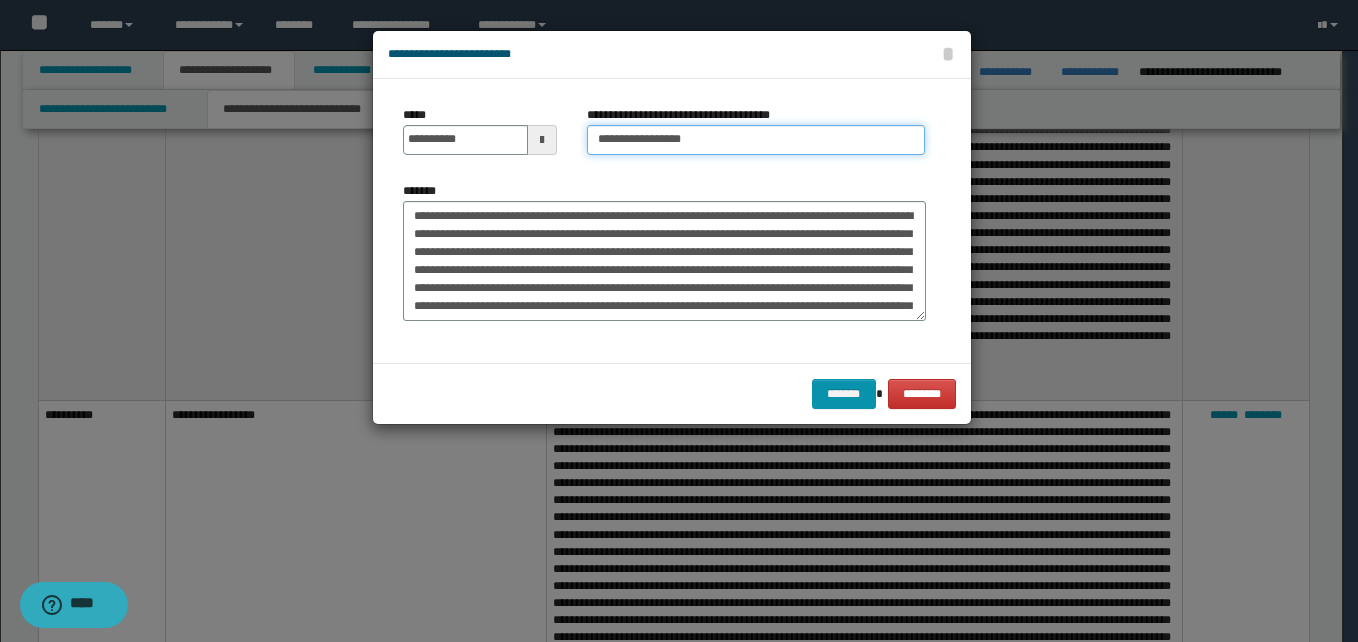 click on "**********" at bounding box center (756, 140) 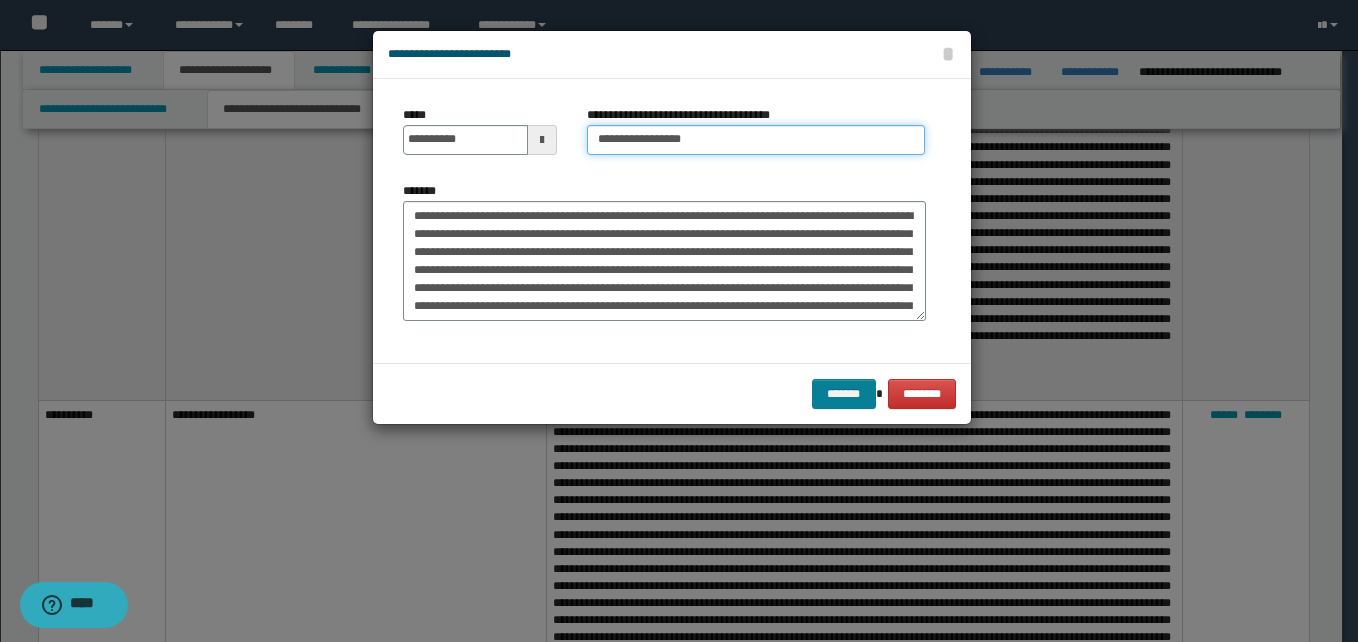 type on "**********" 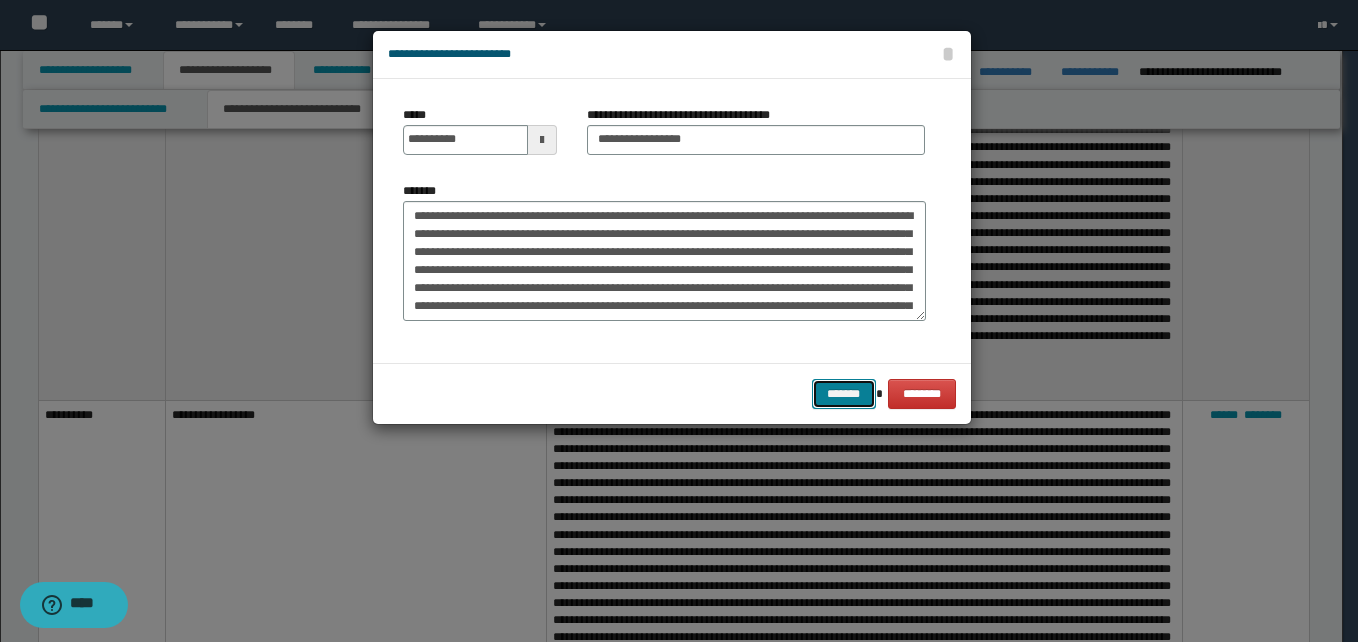 click on "*******" at bounding box center [844, 394] 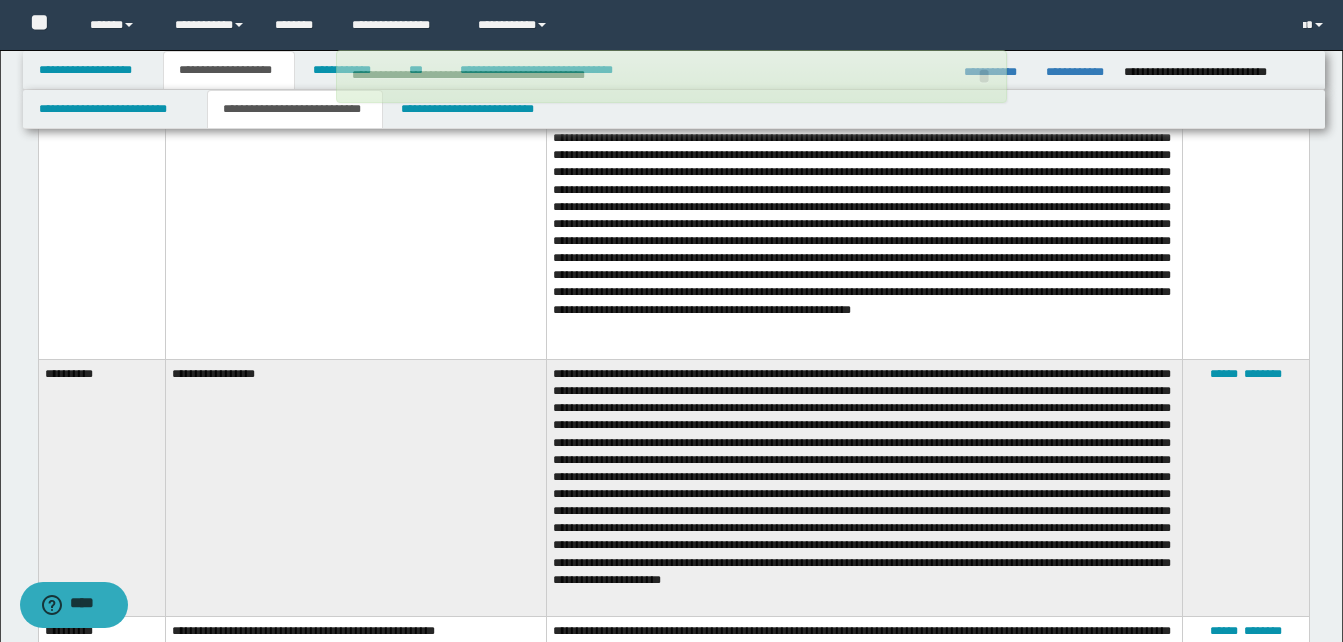 scroll, scrollTop: 1293, scrollLeft: 0, axis: vertical 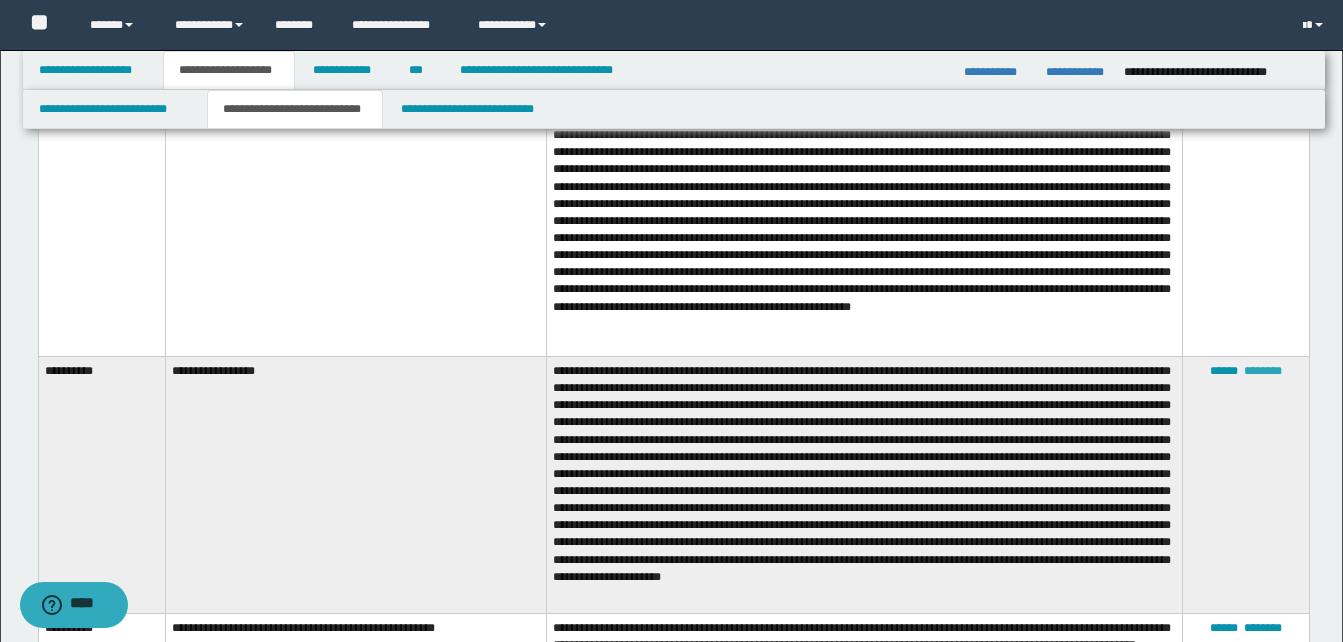 click on "********" at bounding box center (1263, 371) 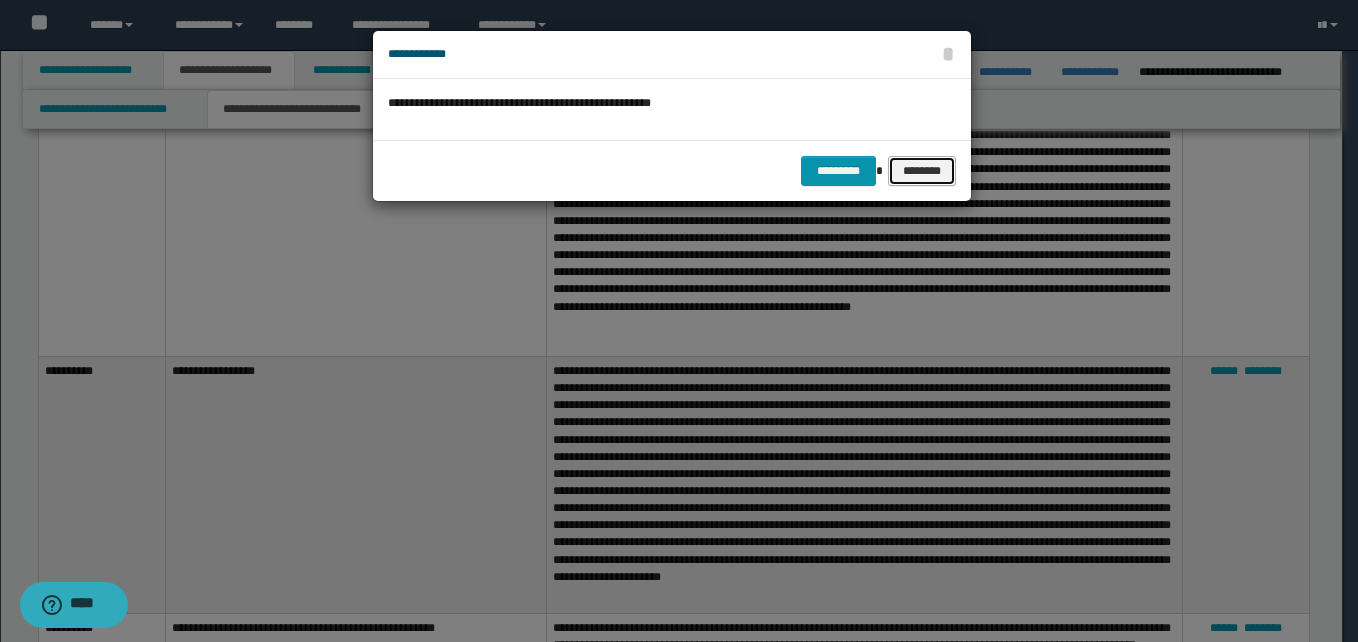 click on "********" at bounding box center [921, 171] 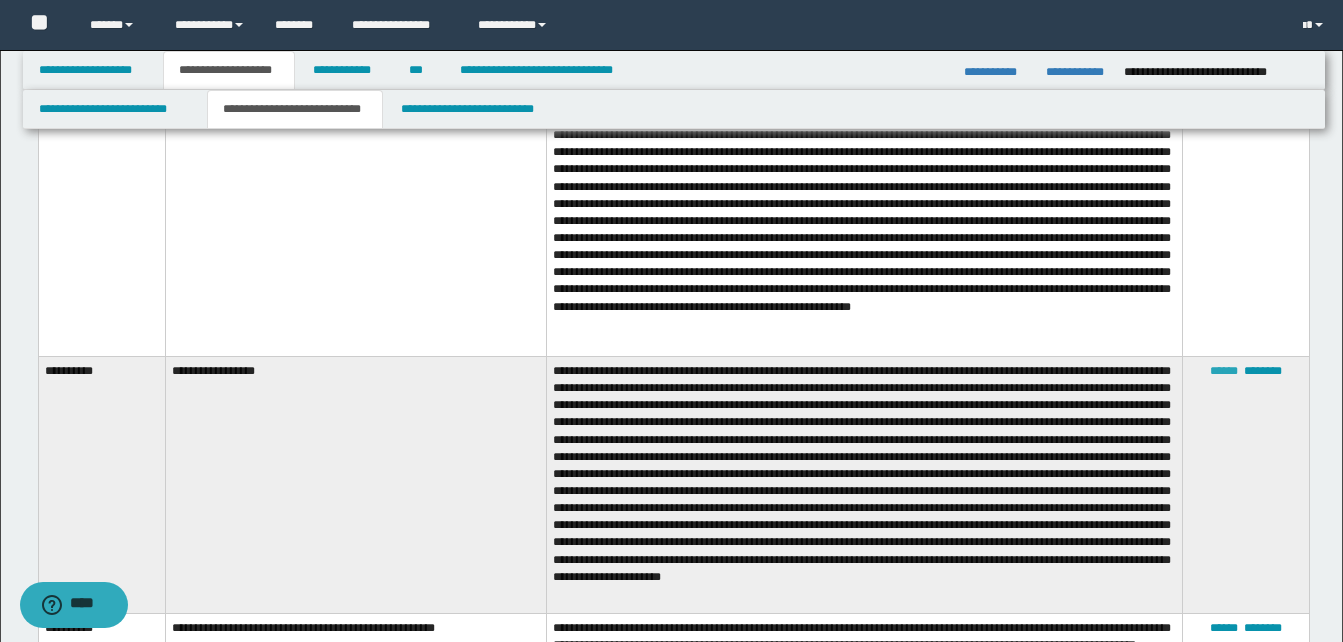 click on "******" at bounding box center (1224, 371) 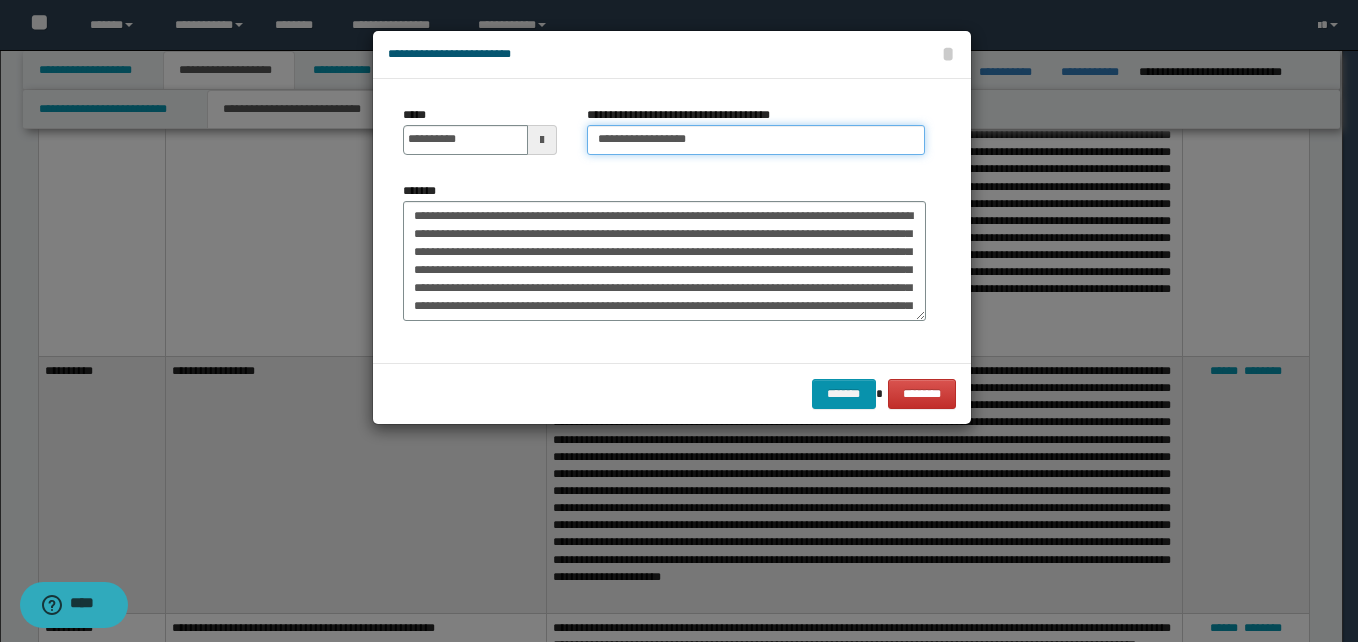 click on "**********" at bounding box center [756, 140] 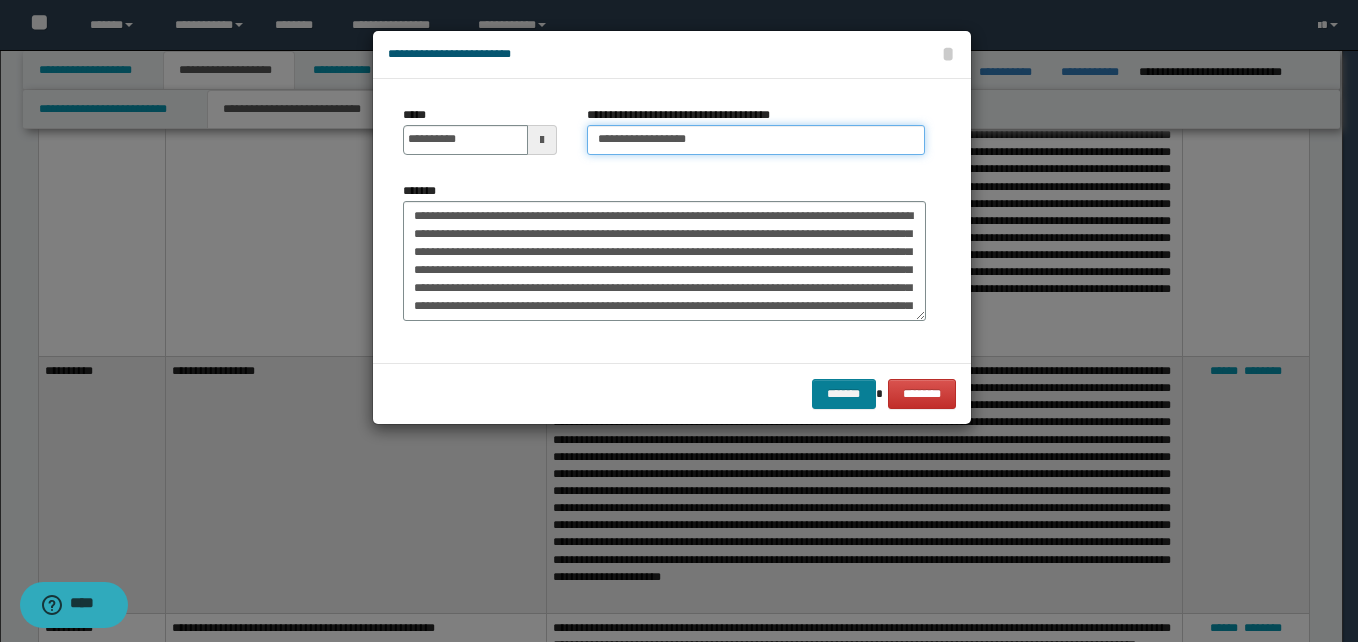 type on "**********" 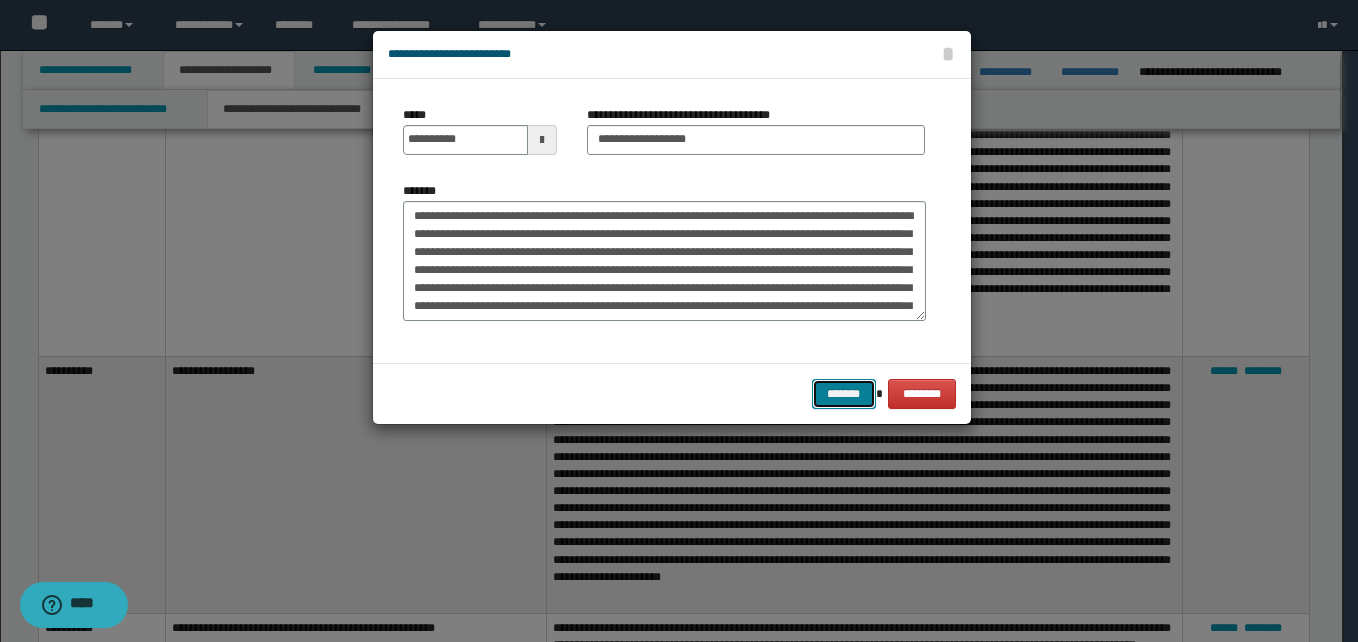 click on "*******" at bounding box center [844, 394] 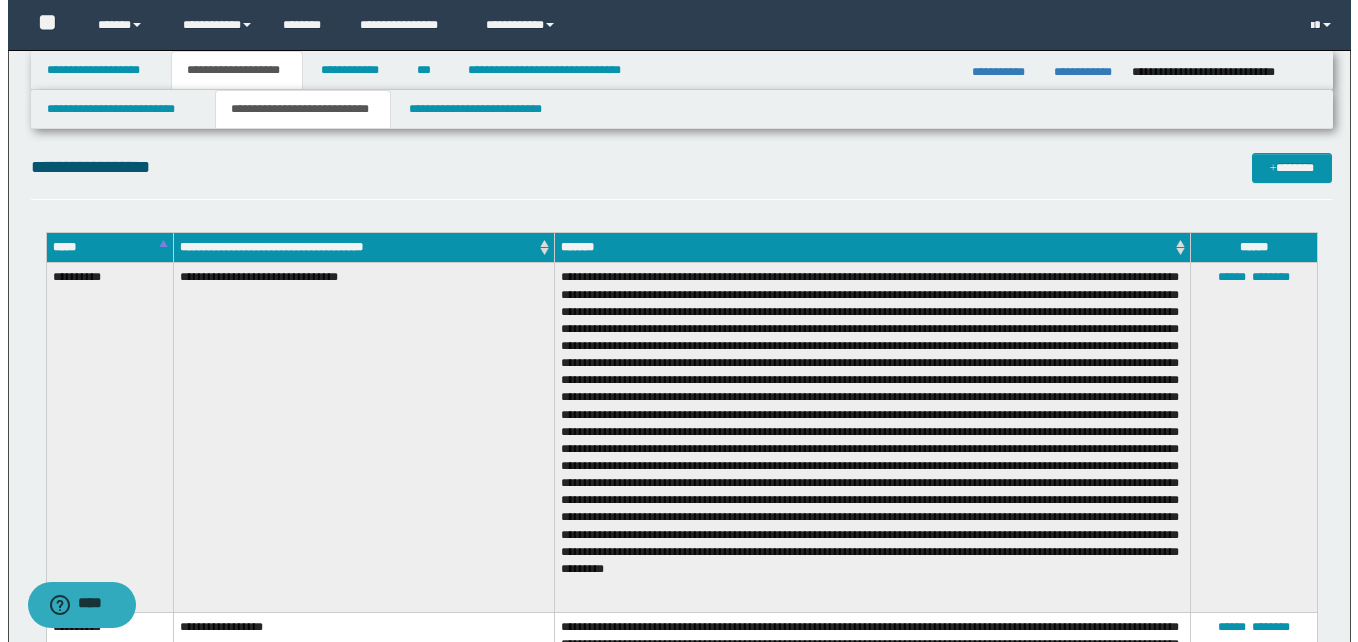 scroll, scrollTop: 0, scrollLeft: 0, axis: both 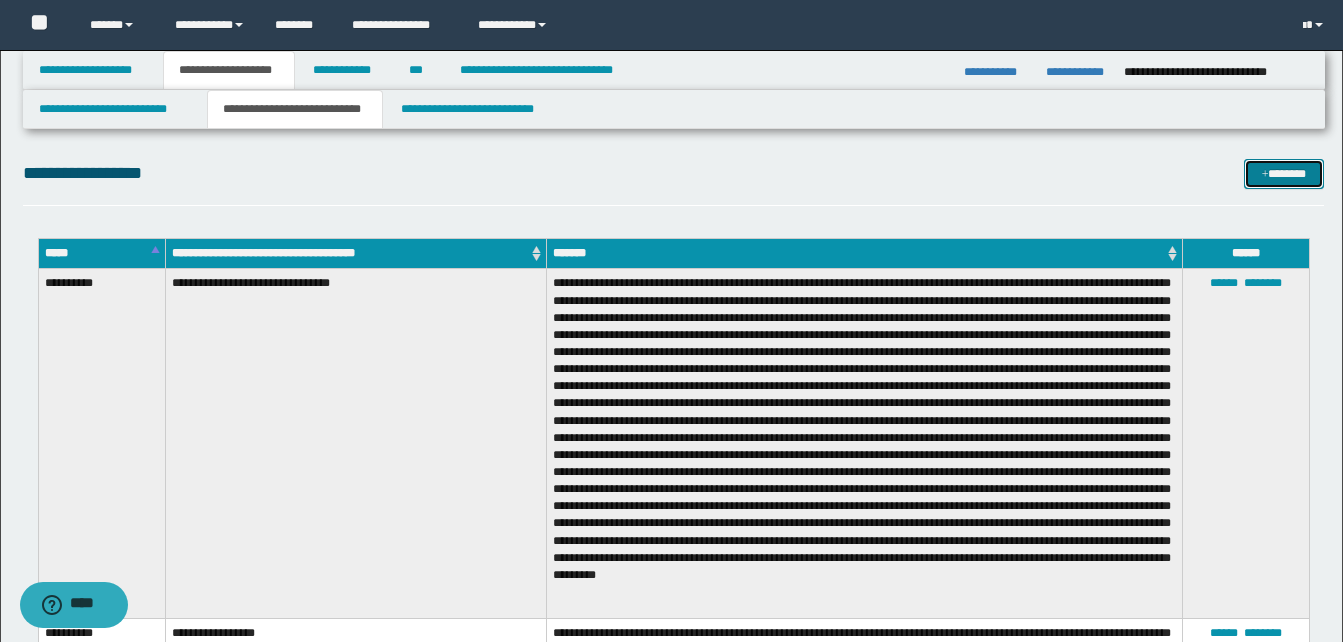 click on "*******" at bounding box center [1284, 174] 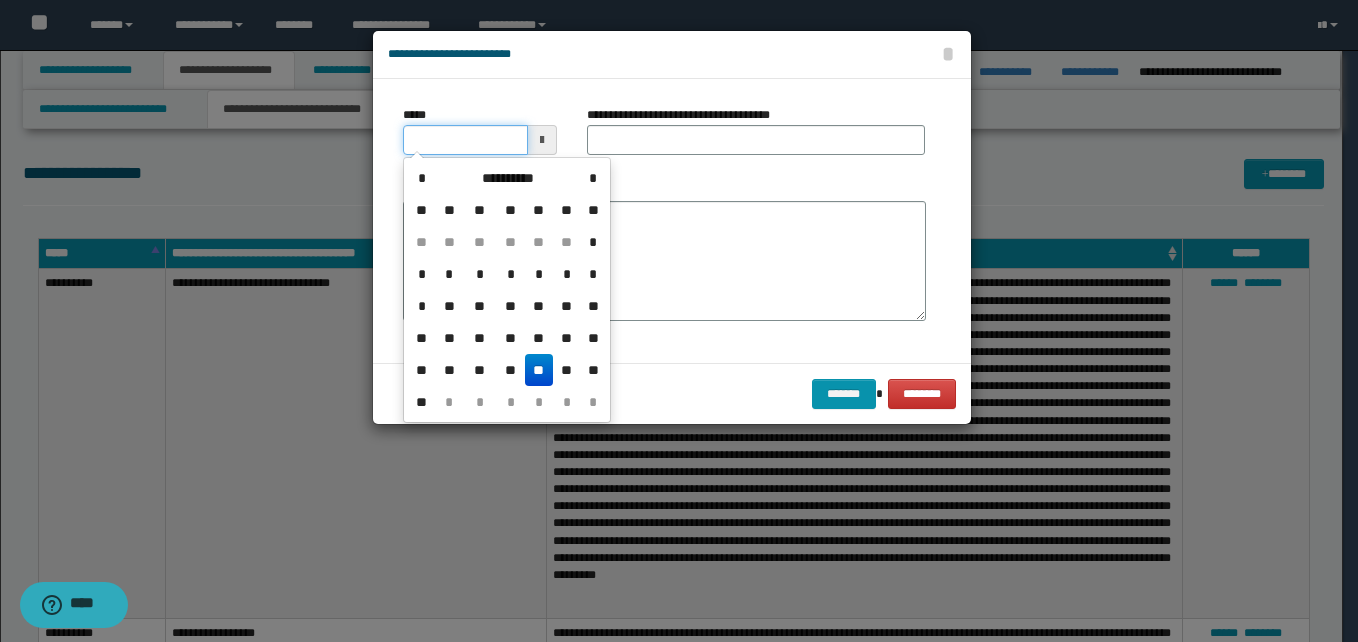click on "*****" at bounding box center (465, 140) 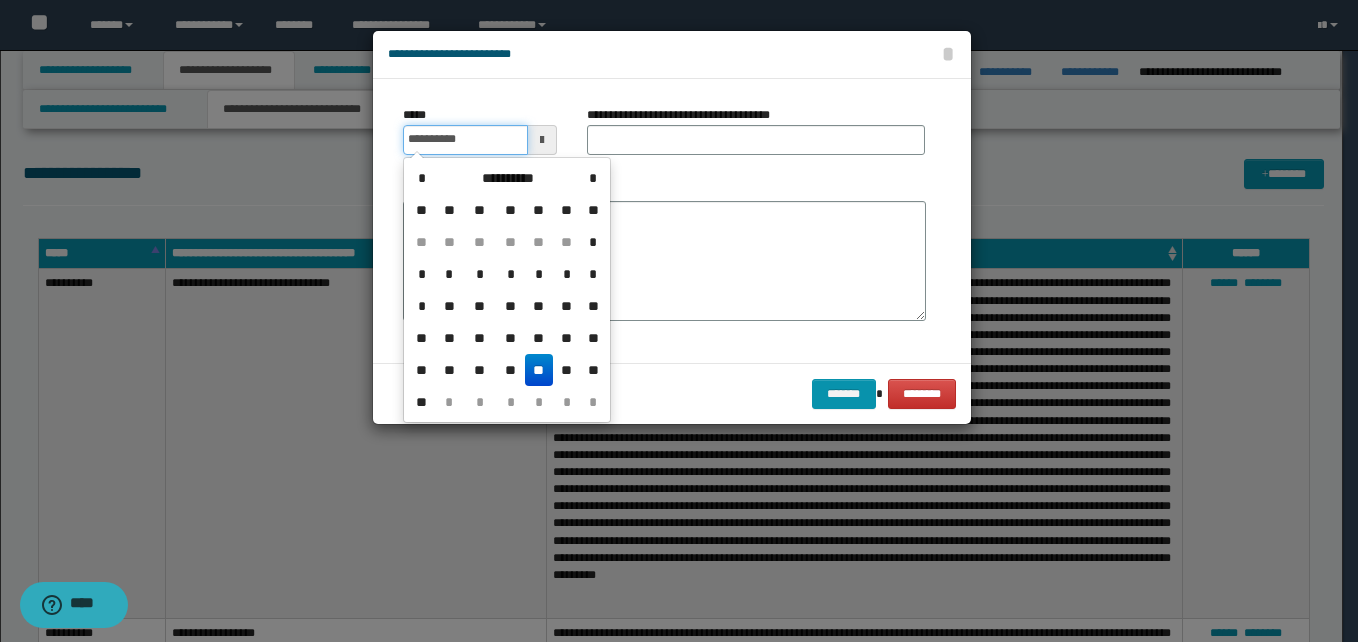 click on "**********" at bounding box center [465, 140] 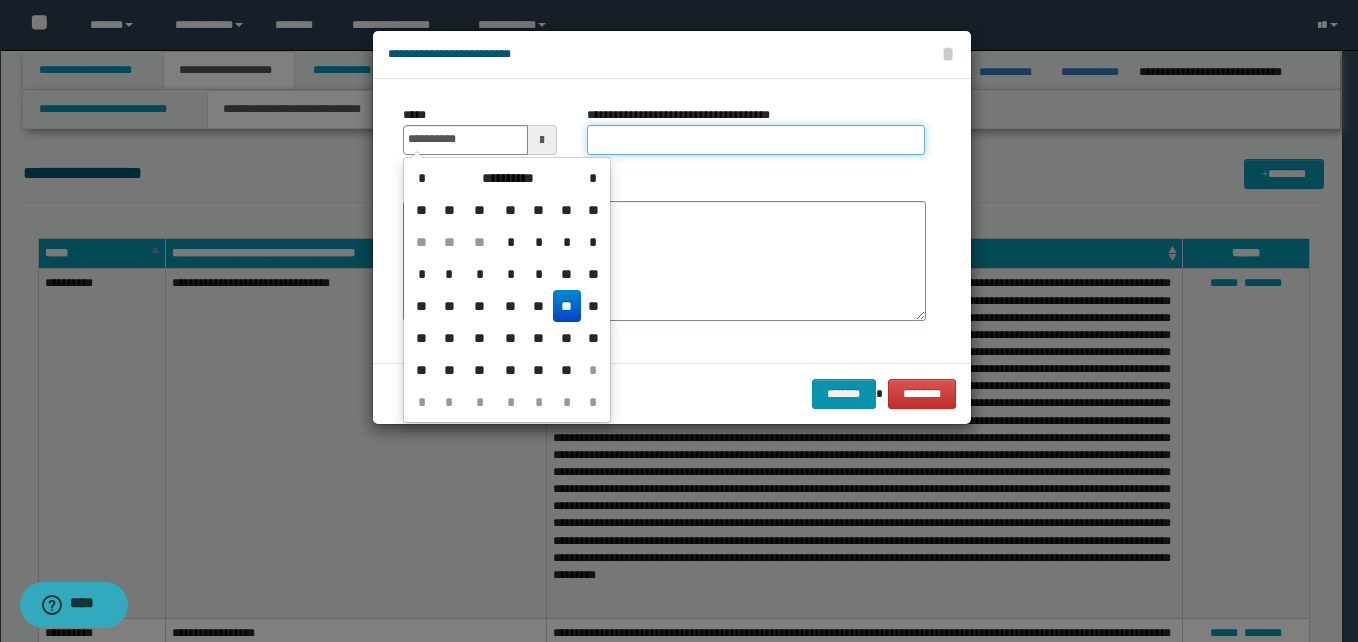 type on "**********" 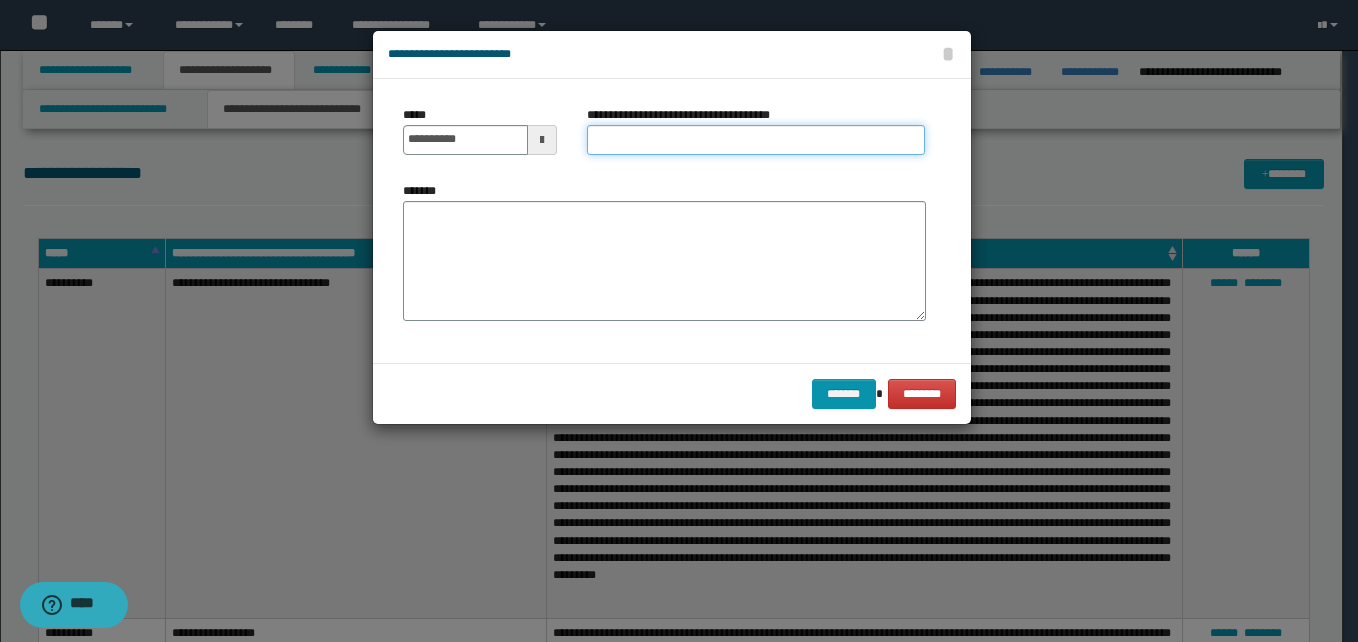 click on "**********" at bounding box center [756, 140] 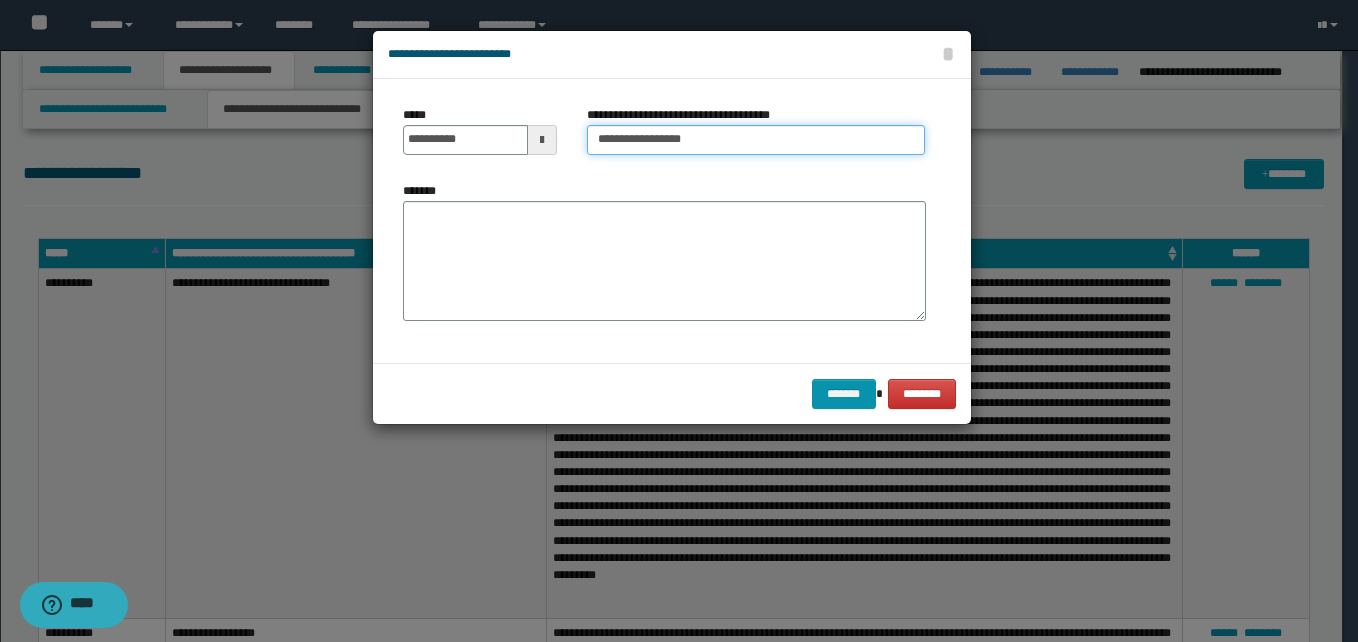 type on "**********" 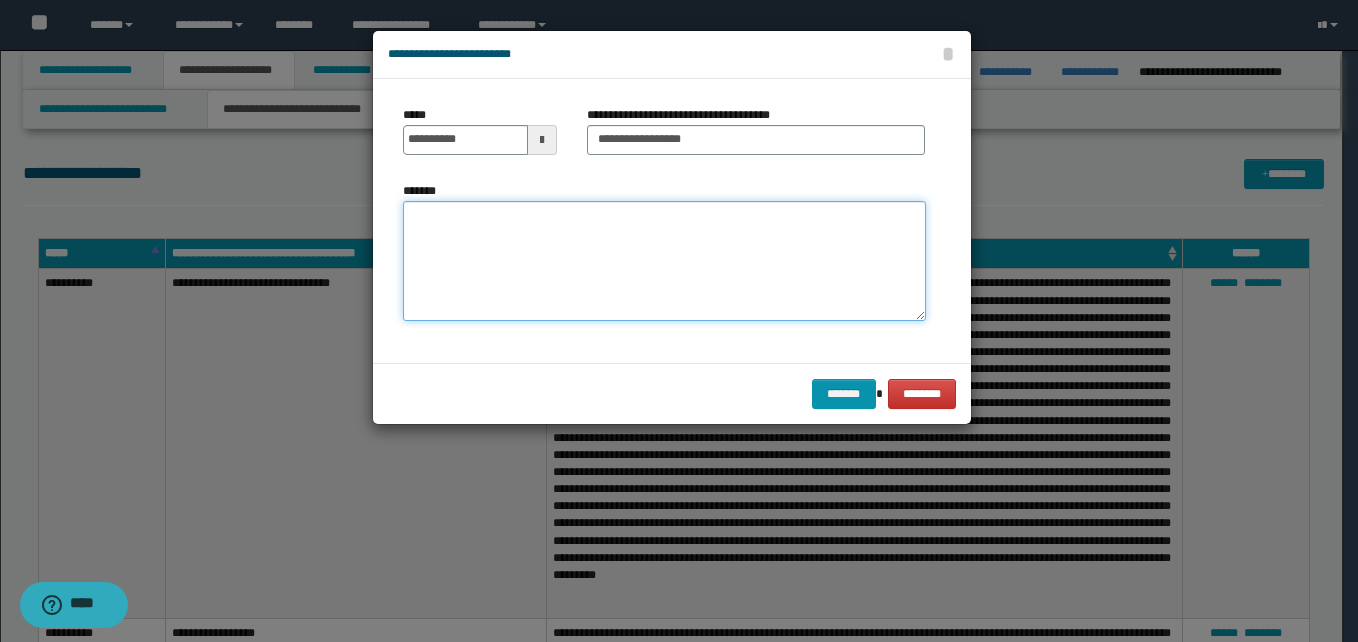 click on "*******" at bounding box center (664, 261) 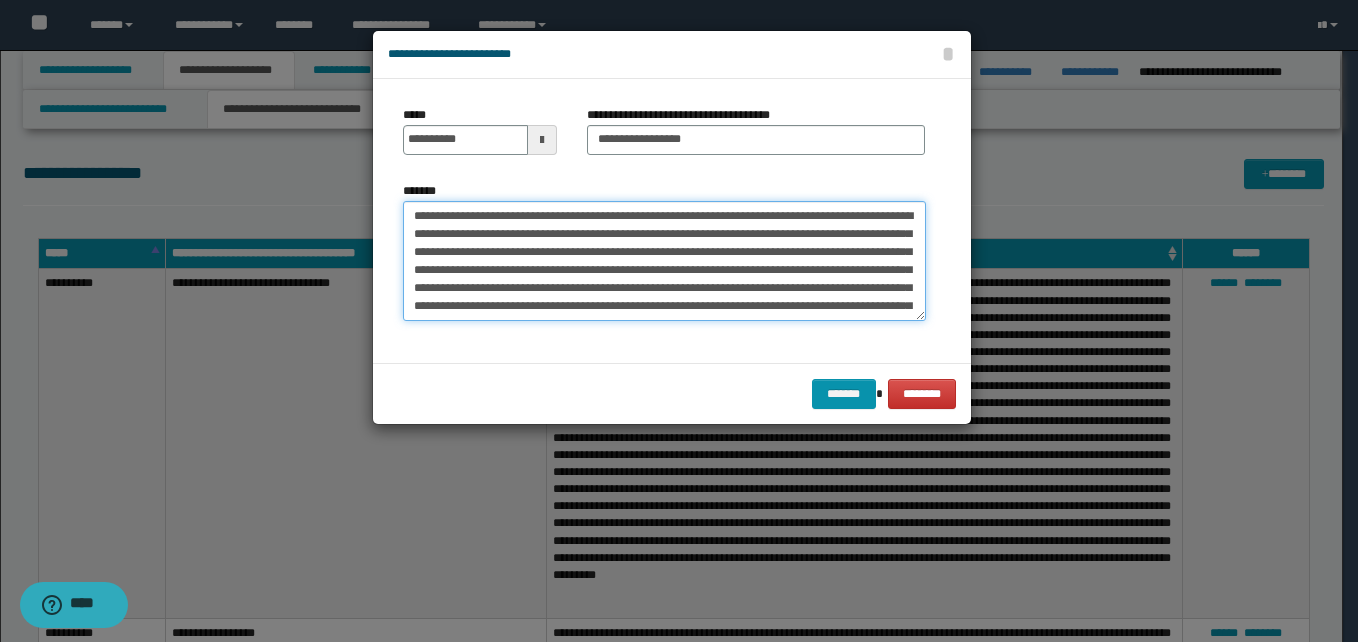 scroll, scrollTop: 156, scrollLeft: 0, axis: vertical 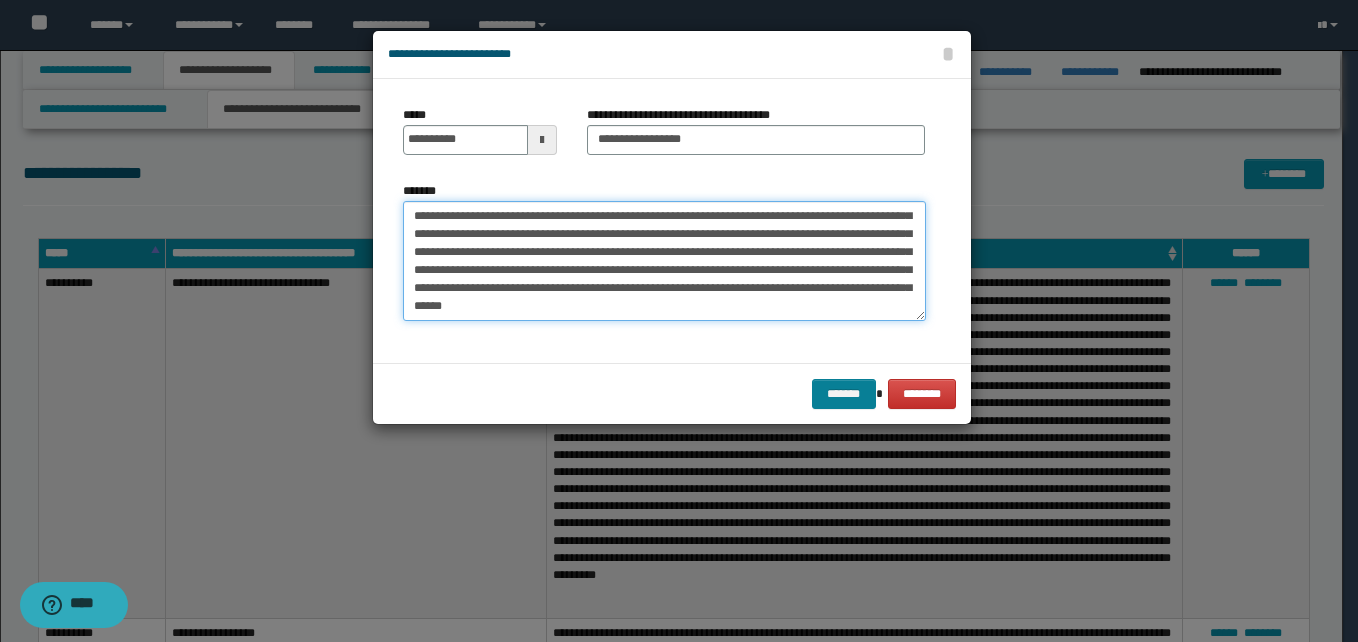 type on "**********" 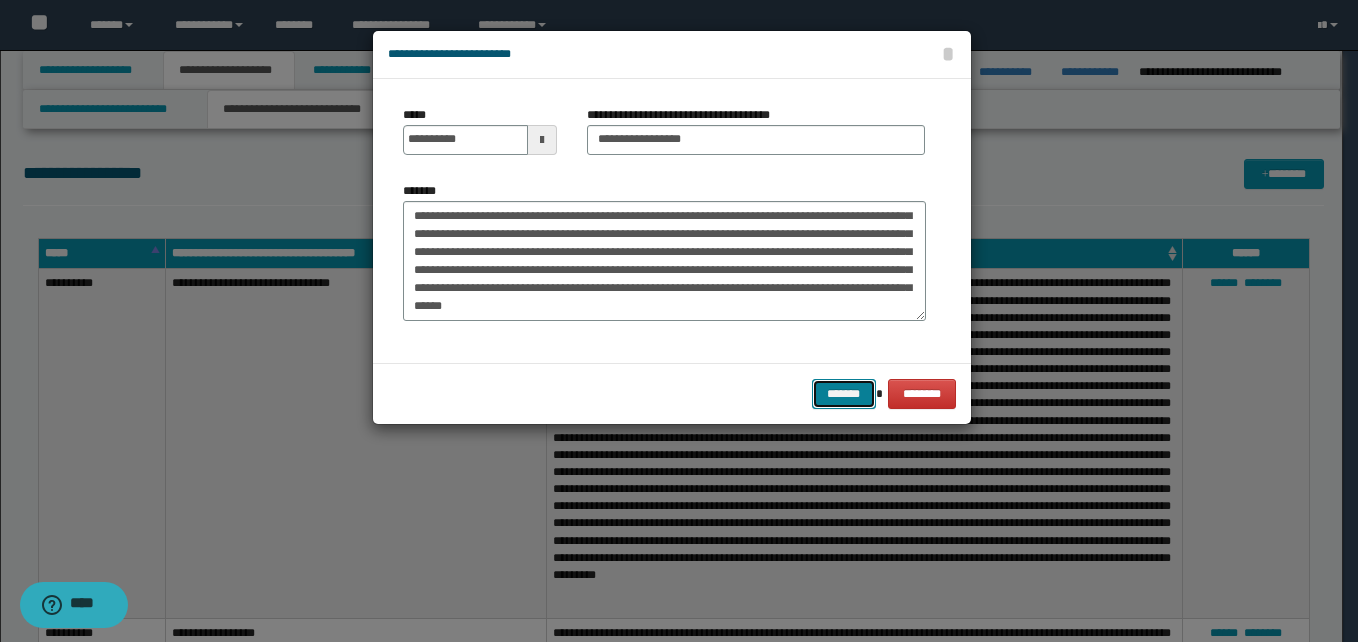 click on "*******" at bounding box center [844, 394] 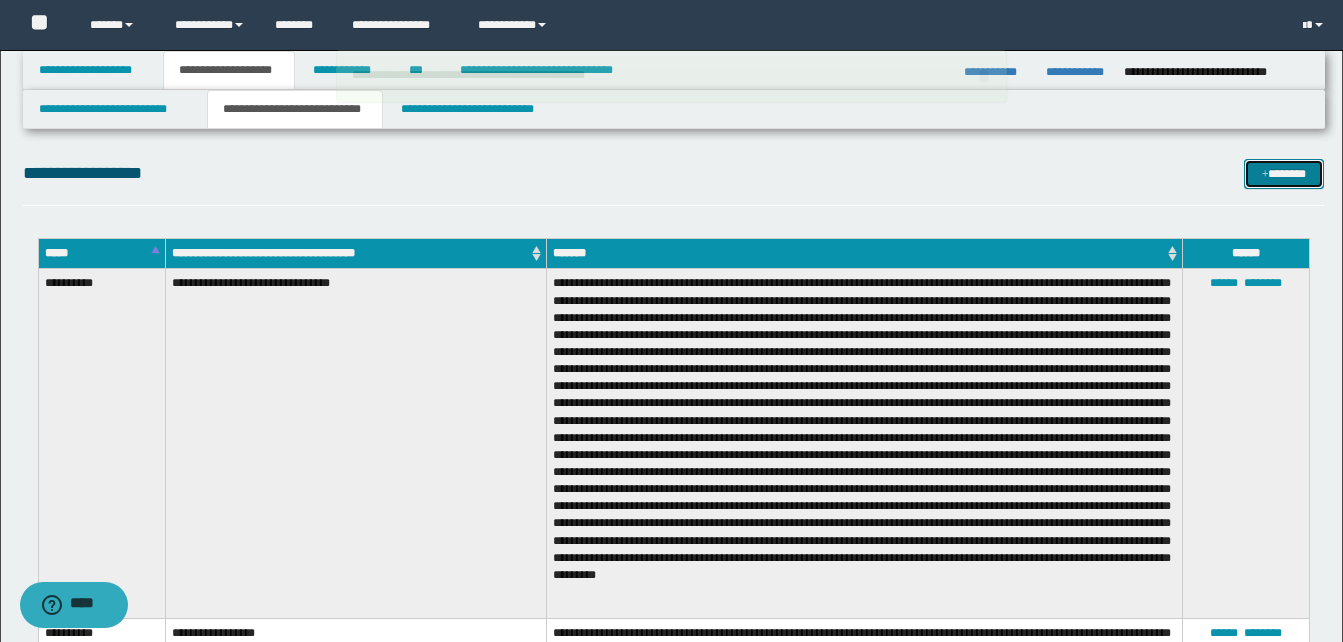 click on "*******" at bounding box center [1284, 174] 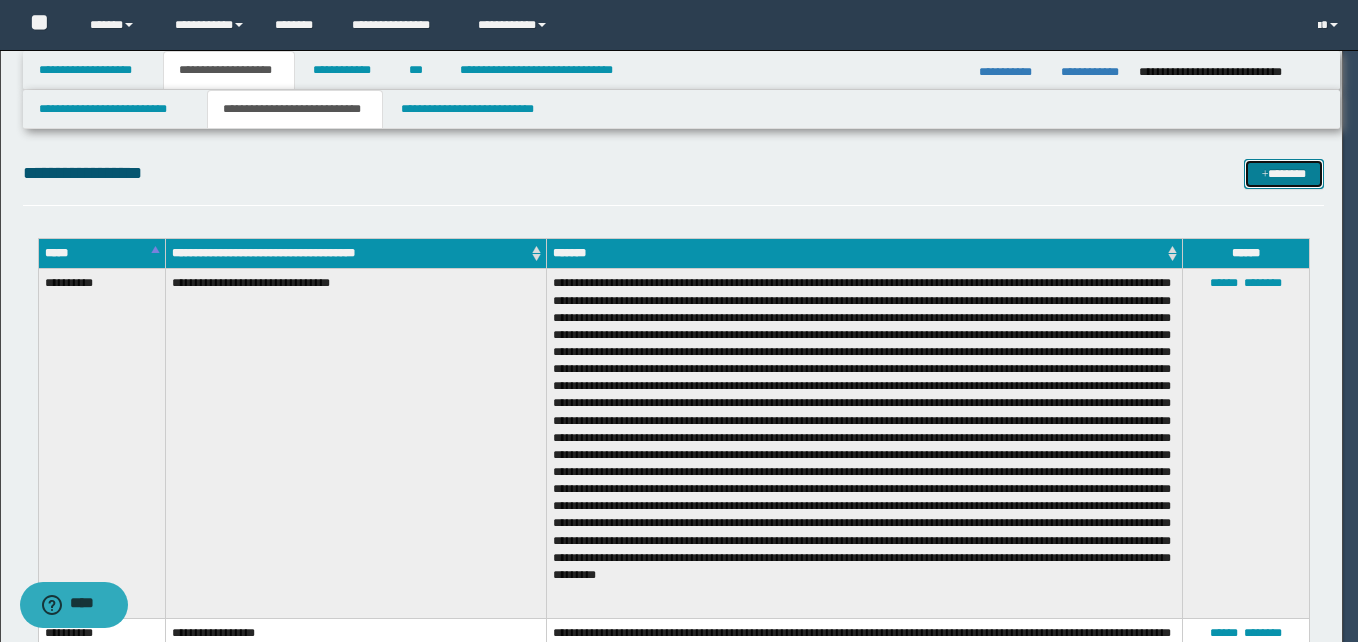 scroll, scrollTop: 0, scrollLeft: 0, axis: both 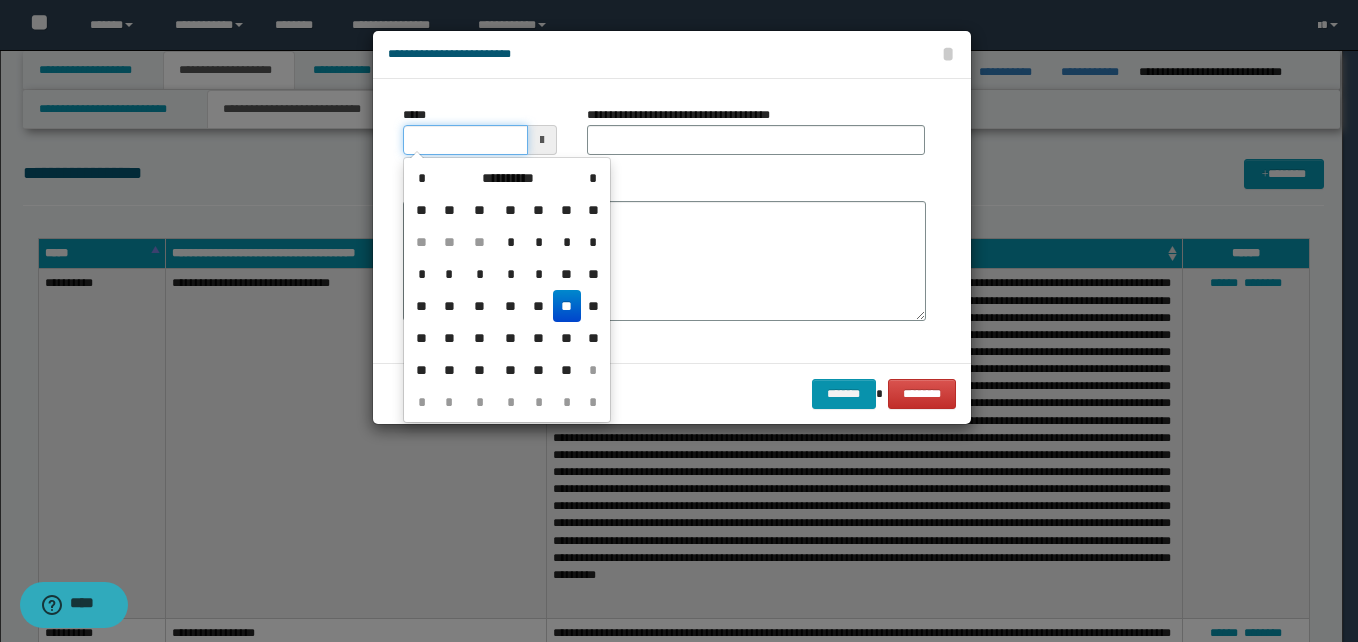 click on "*****" at bounding box center (465, 140) 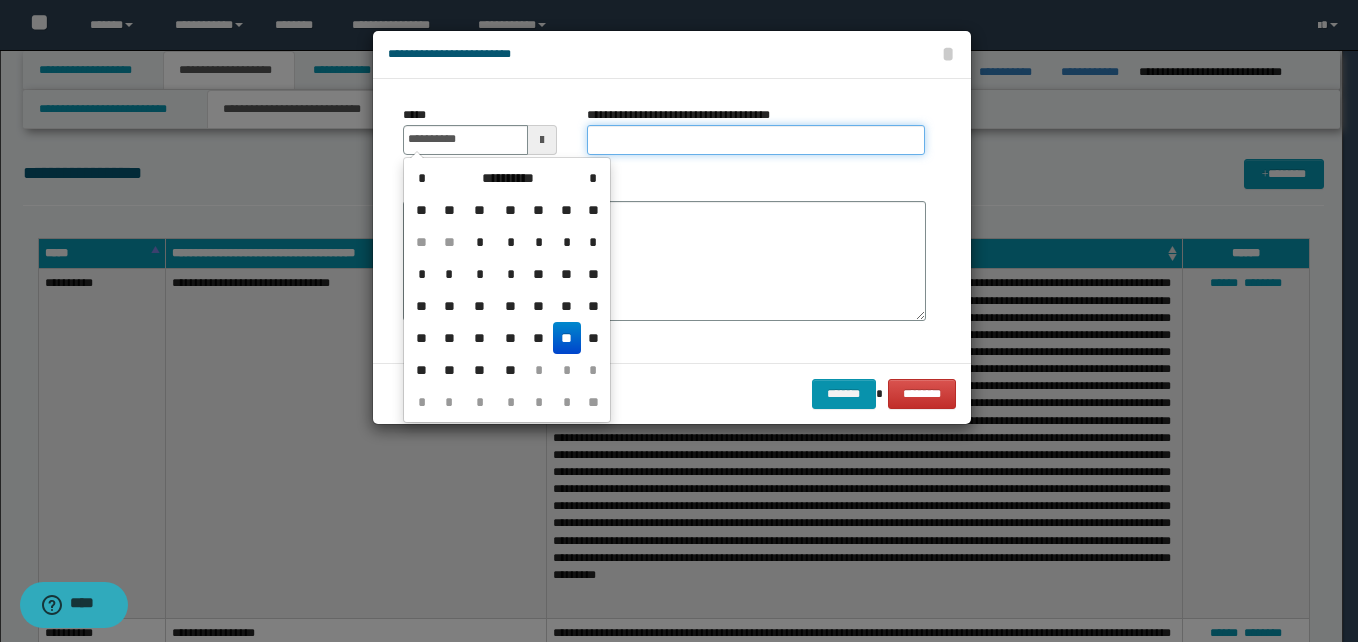 type on "**********" 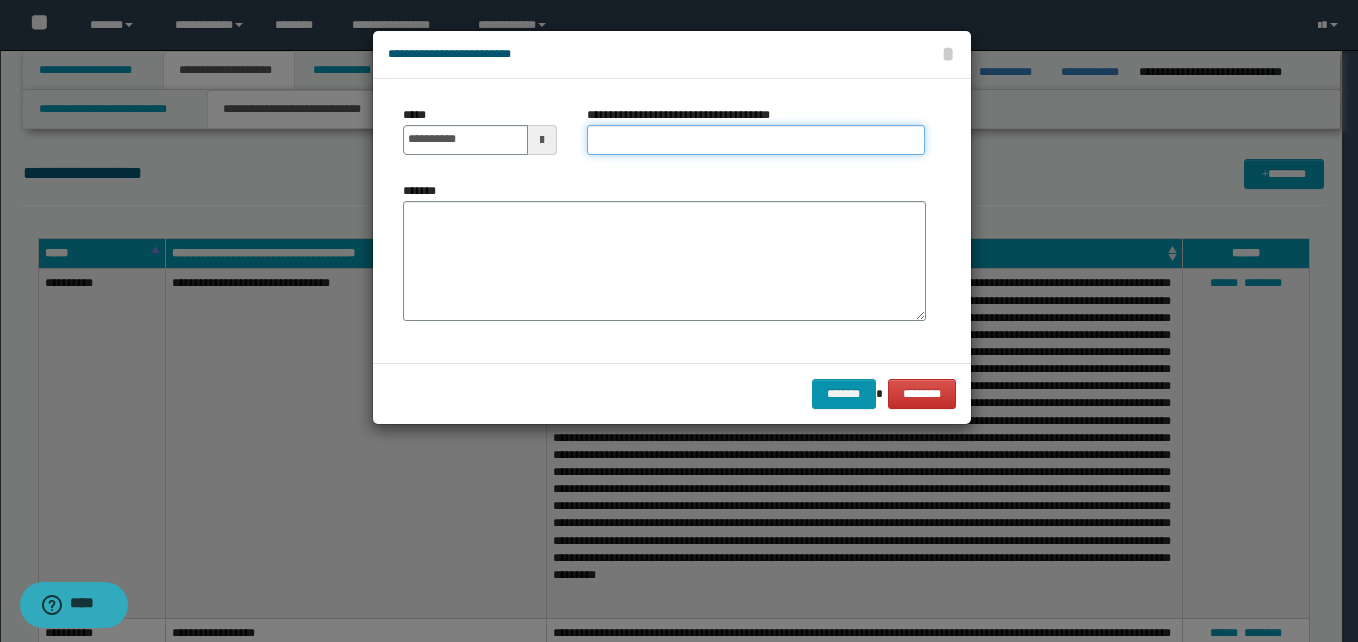click on "**********" at bounding box center [756, 140] 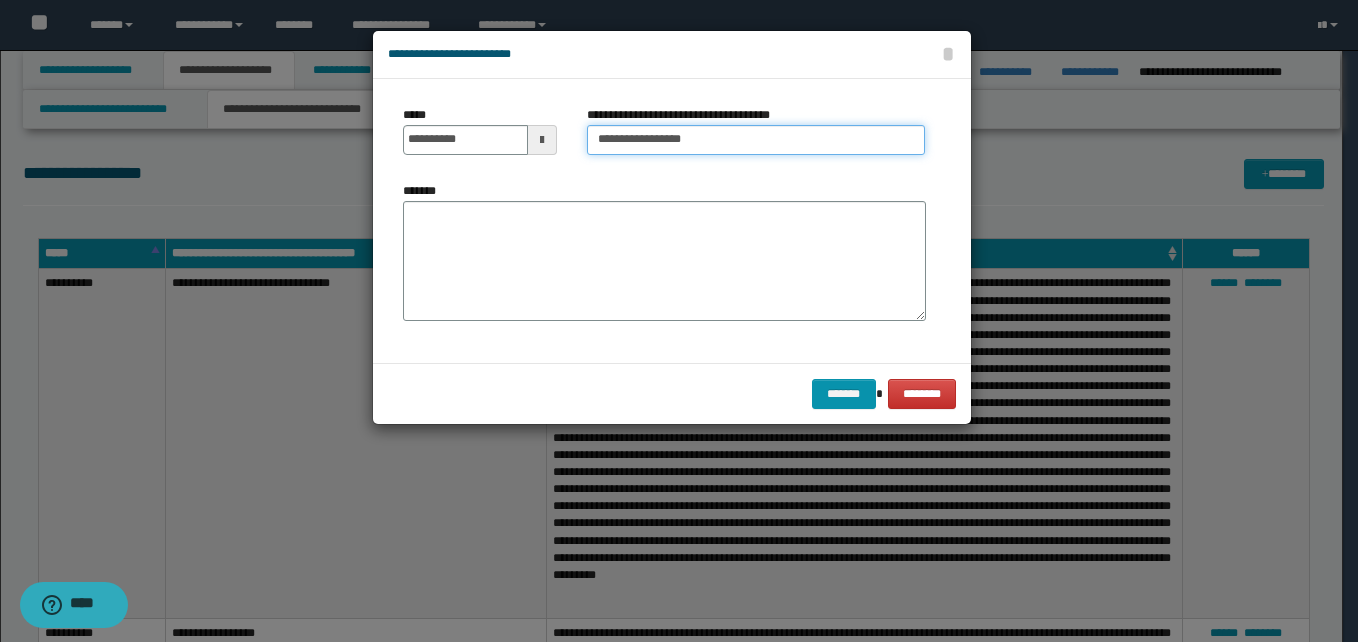 type on "**********" 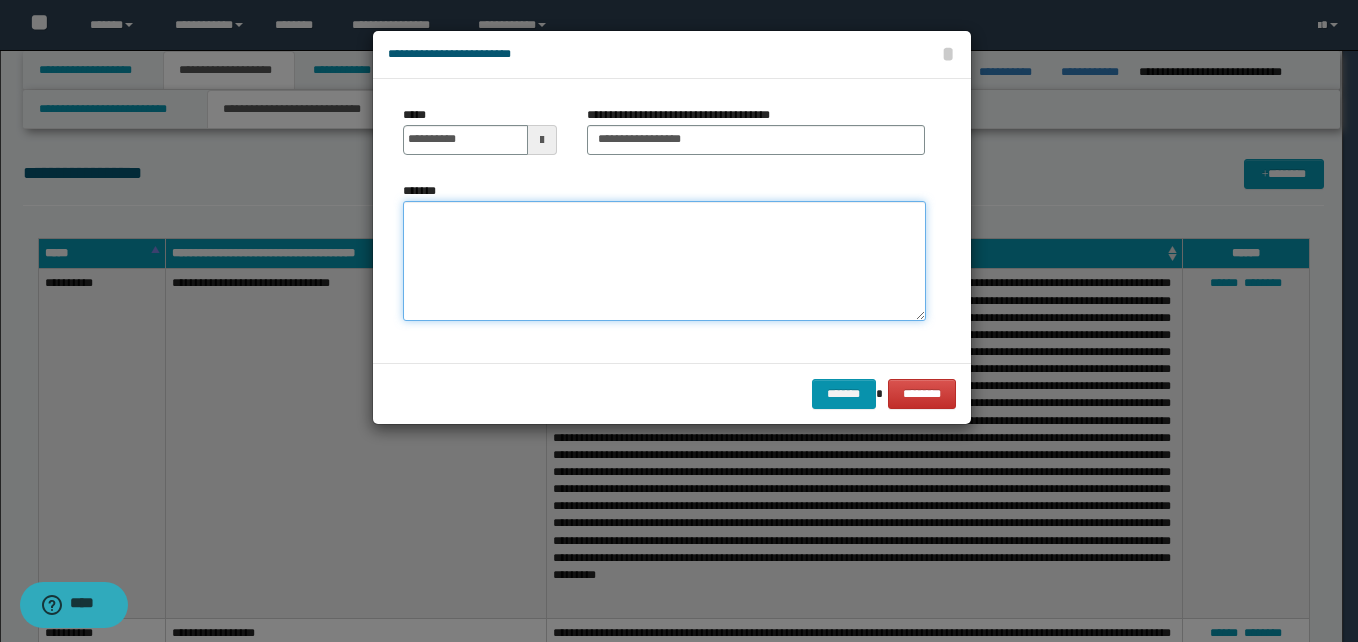 click on "*******" at bounding box center [664, 261] 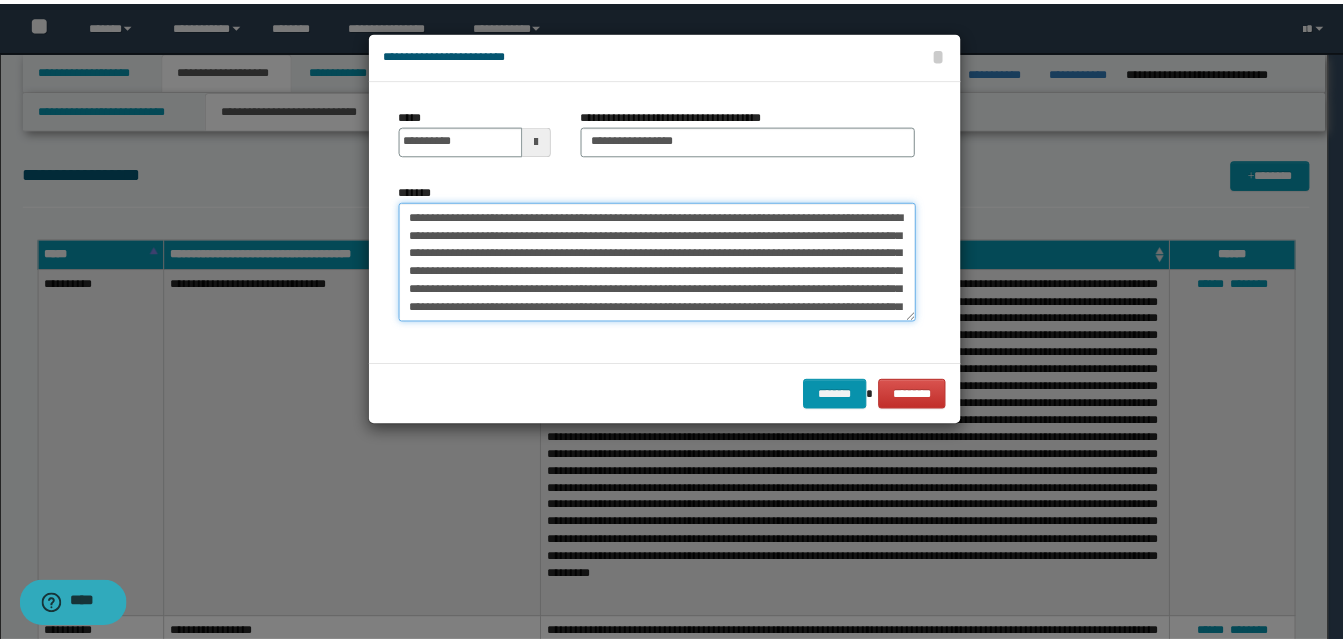 scroll, scrollTop: 210, scrollLeft: 0, axis: vertical 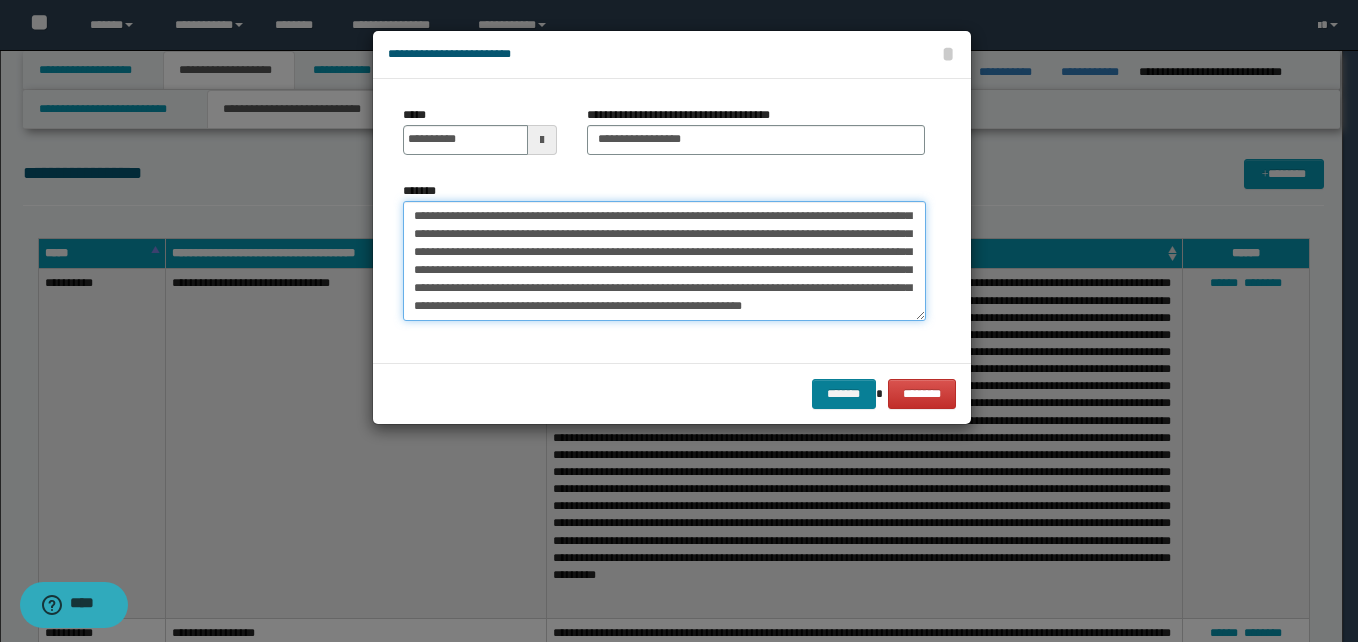 type on "**********" 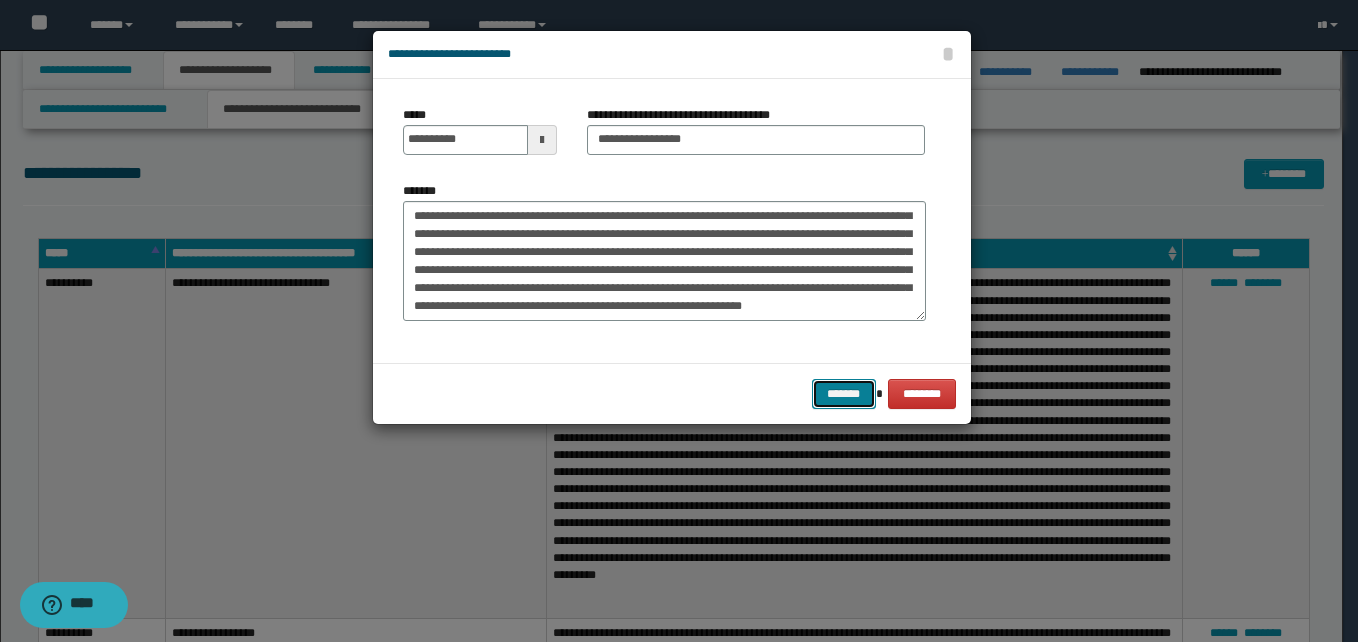 click on "*******" at bounding box center [844, 394] 